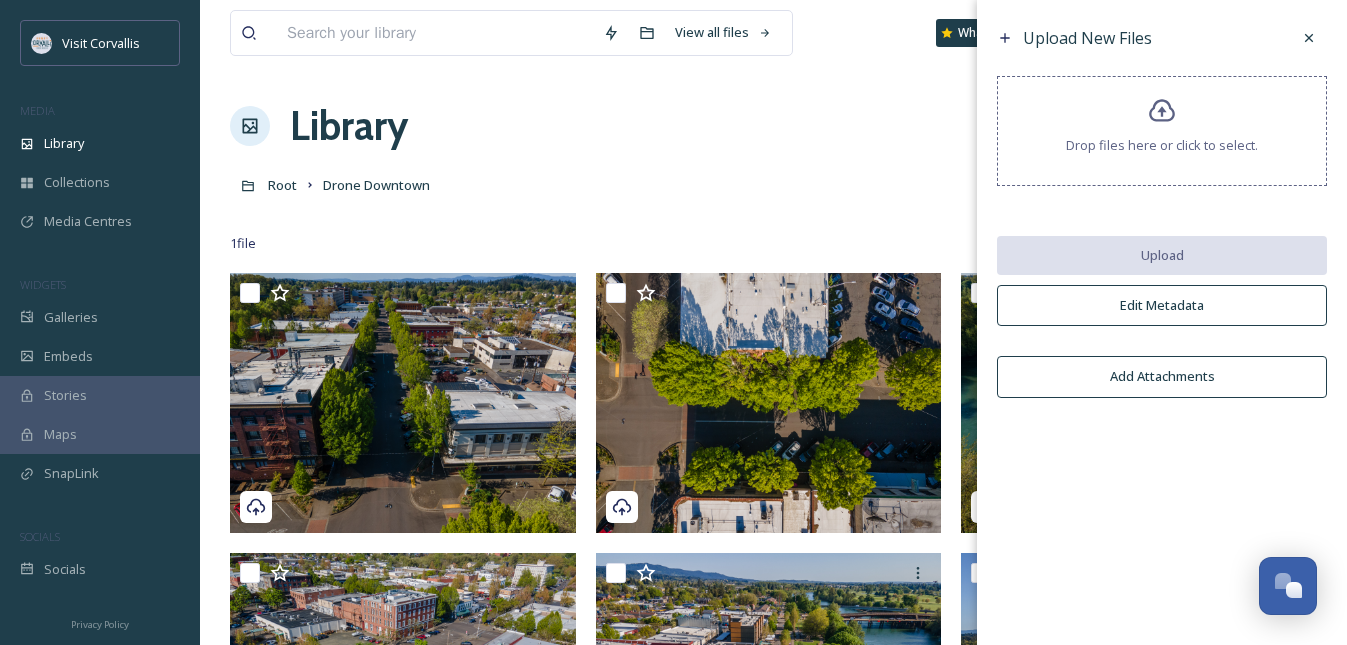 scroll, scrollTop: 0, scrollLeft: 0, axis: both 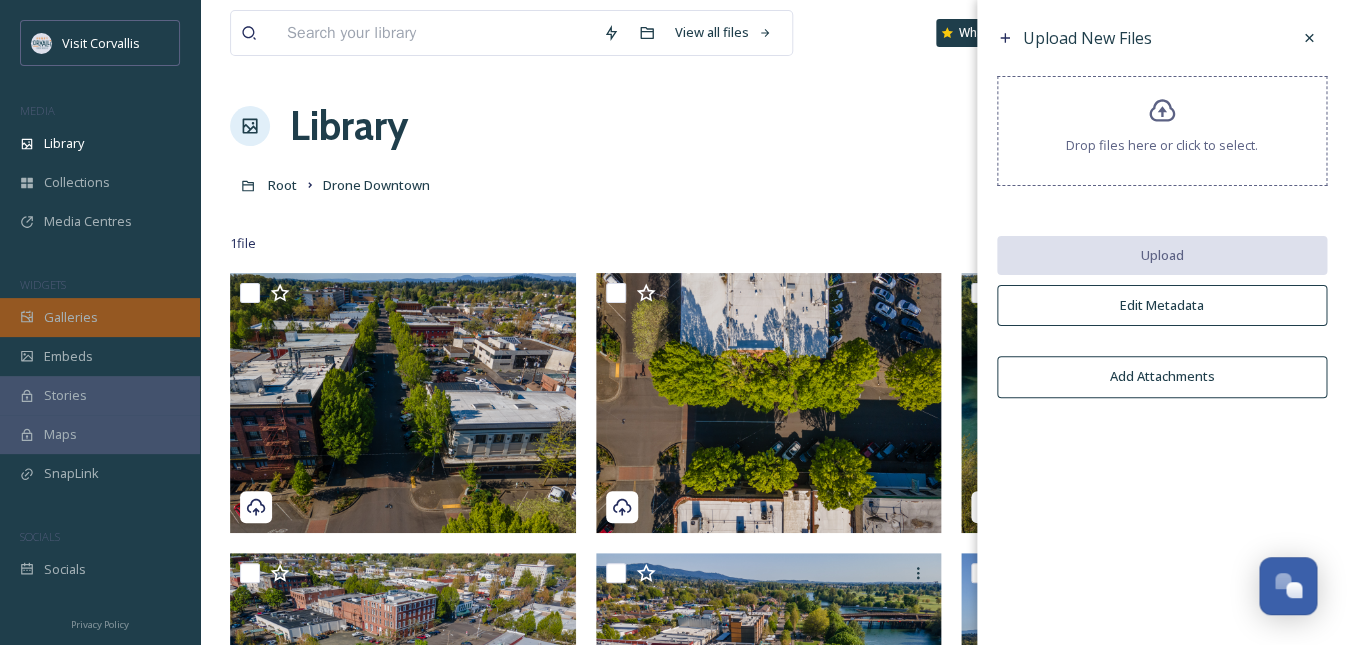 click on "Galleries" at bounding box center [71, 317] 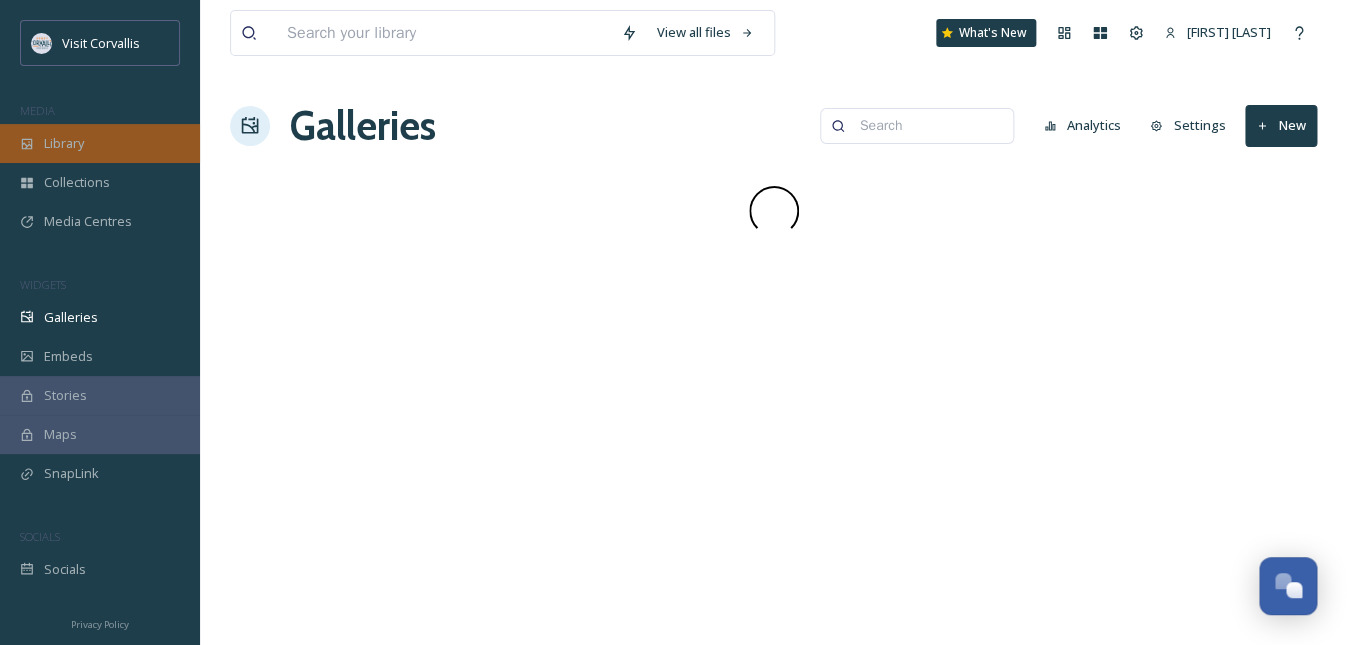 click on "Library" at bounding box center (64, 143) 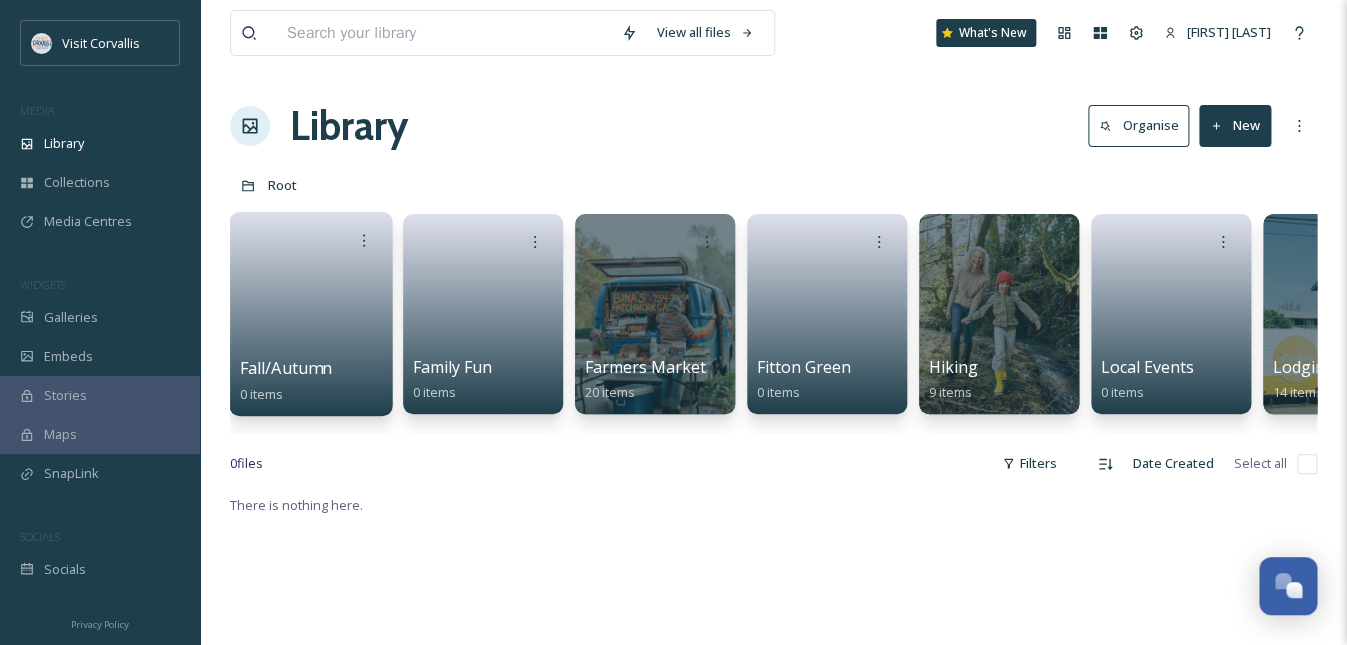 scroll, scrollTop: 0, scrollLeft: 2097, axis: horizontal 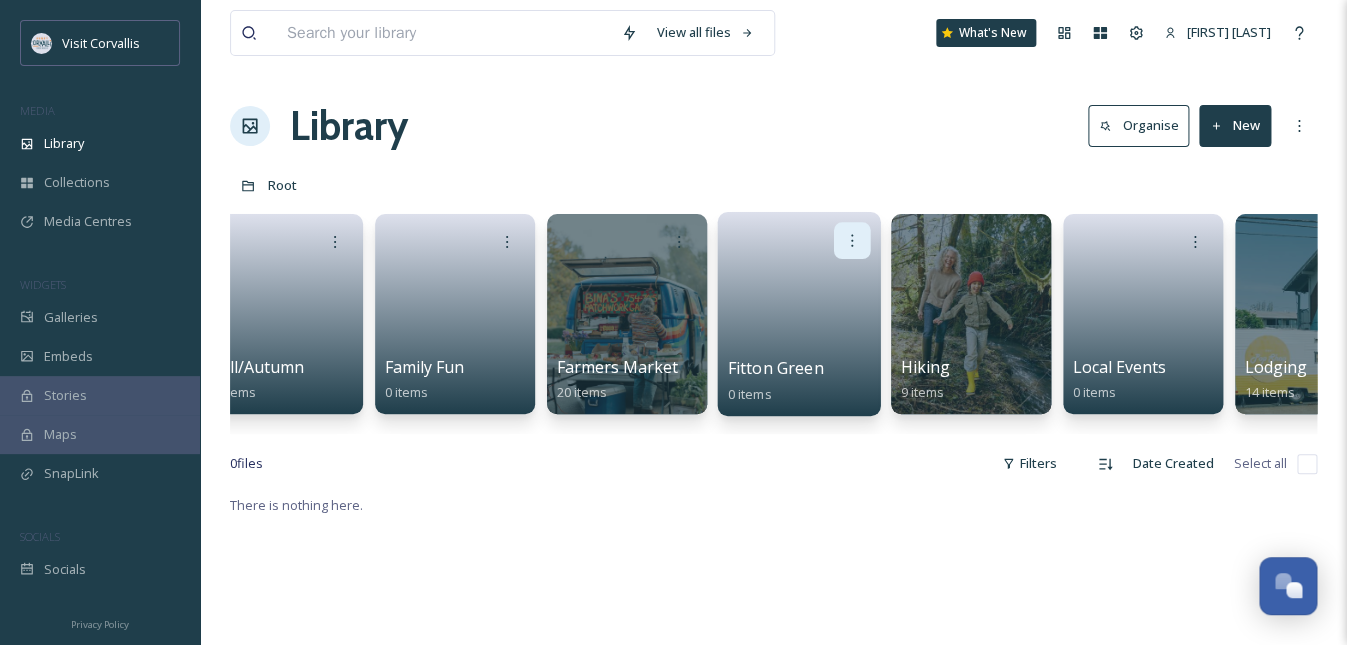 click 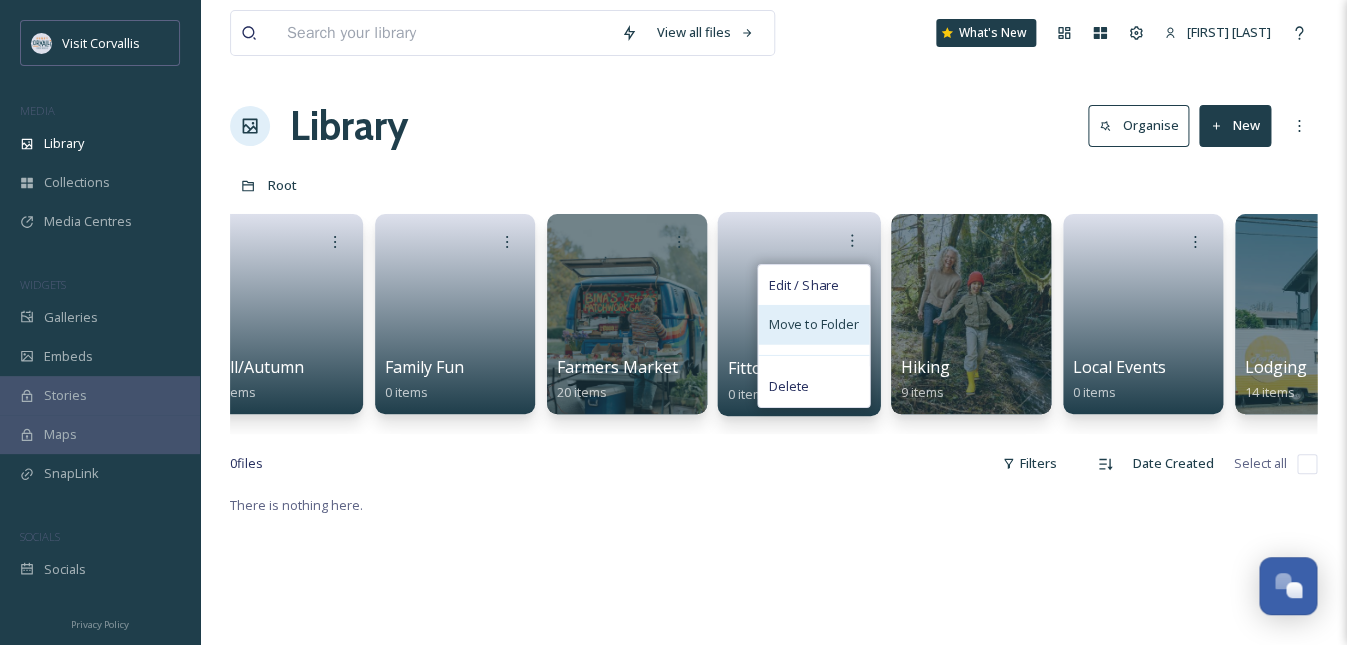 click on "Move to Folder" at bounding box center (813, 325) 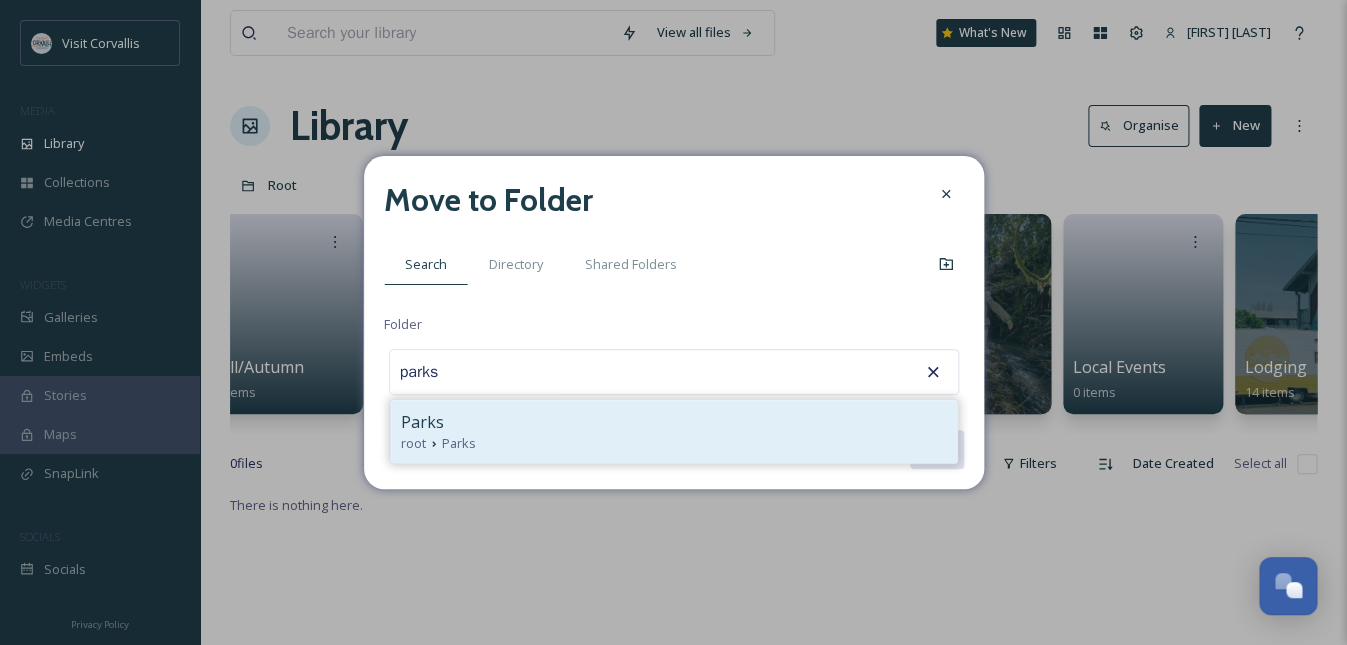 click on "Parks" at bounding box center [674, 422] 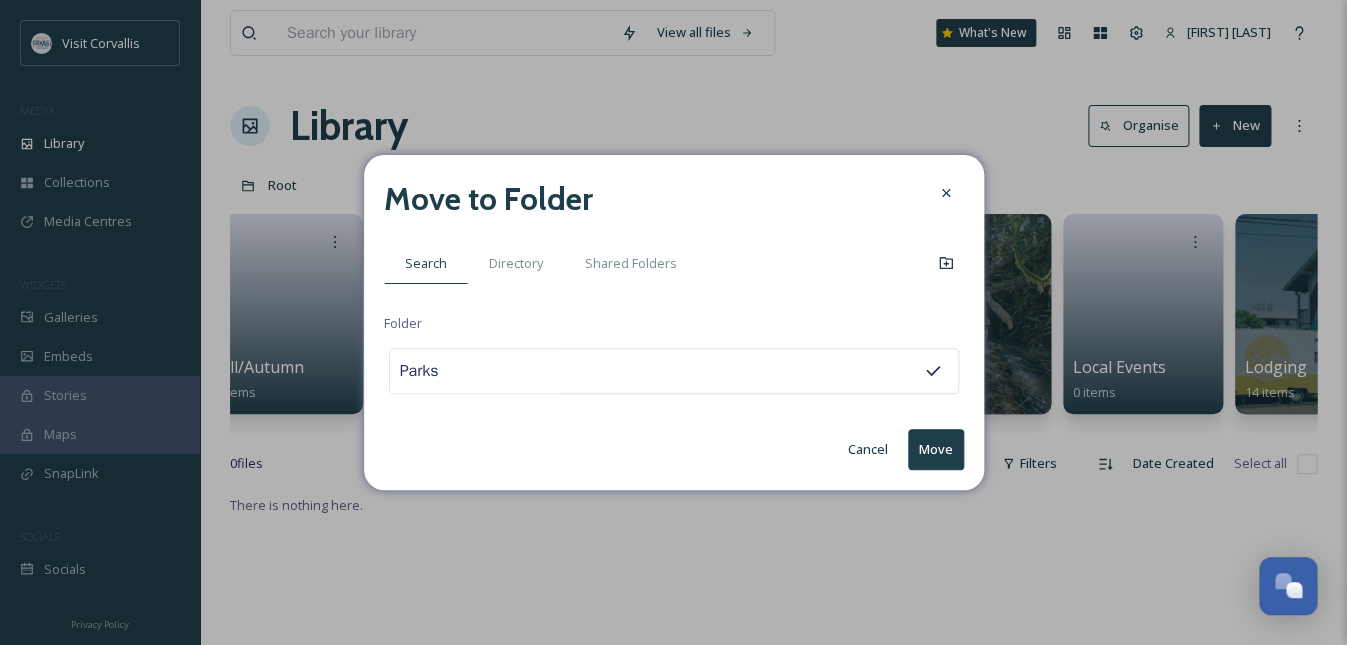 click on "Move" at bounding box center (936, 449) 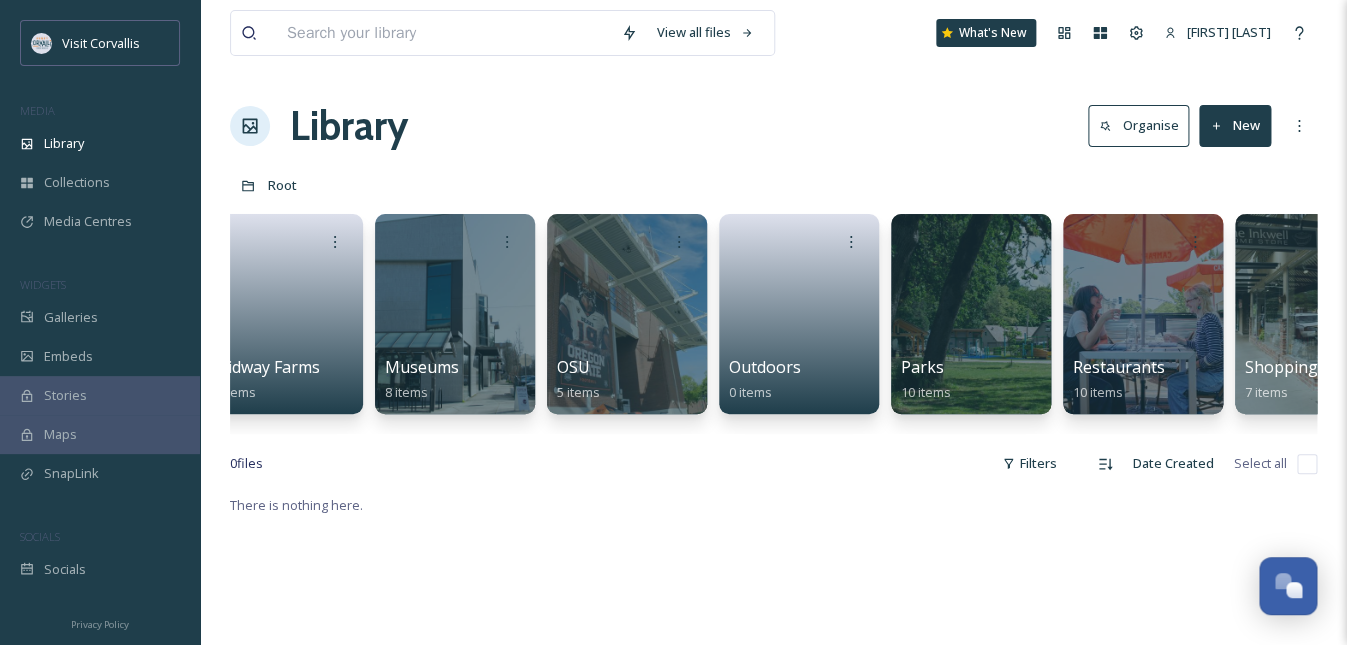 scroll, scrollTop: 0, scrollLeft: 3169, axis: horizontal 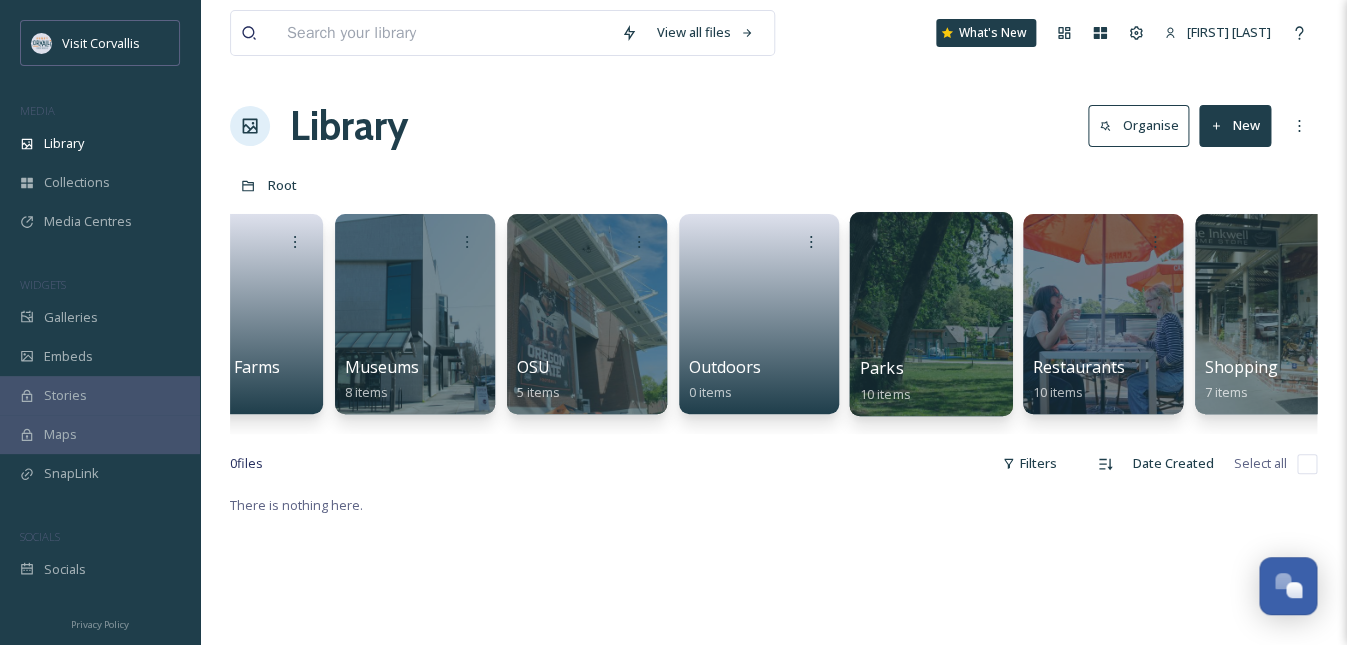 click at bounding box center [930, 314] 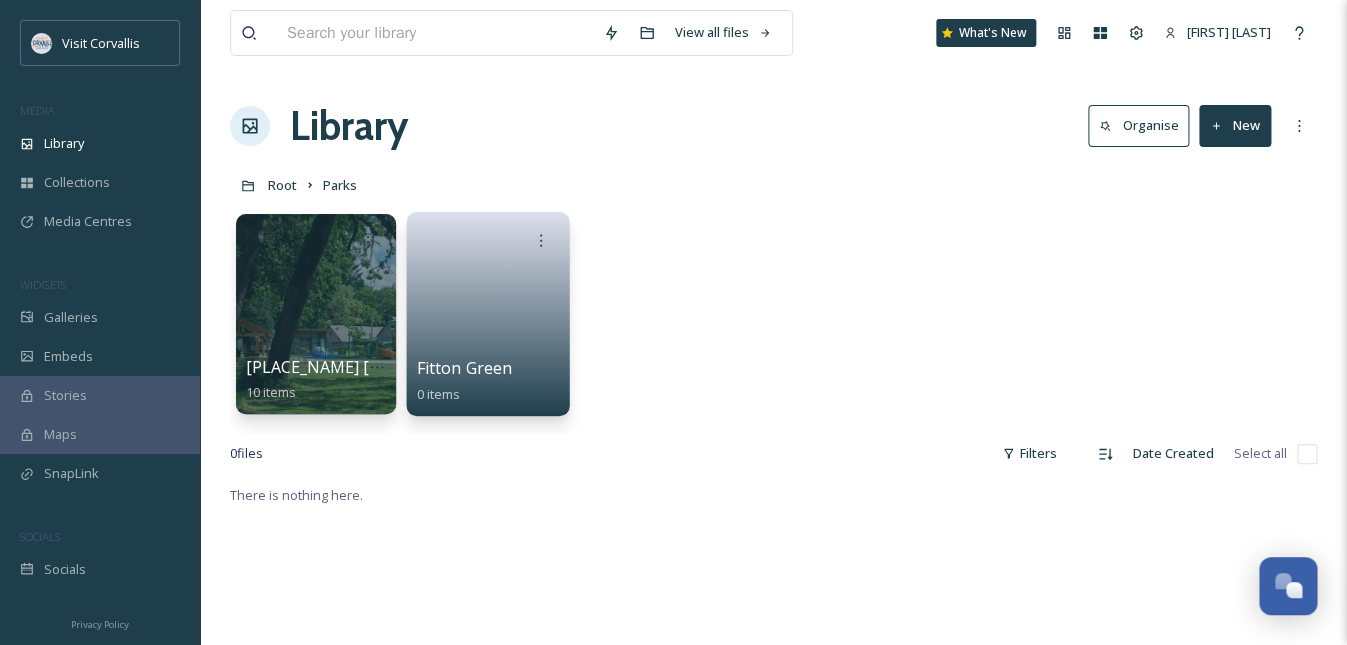 click at bounding box center (488, 307) 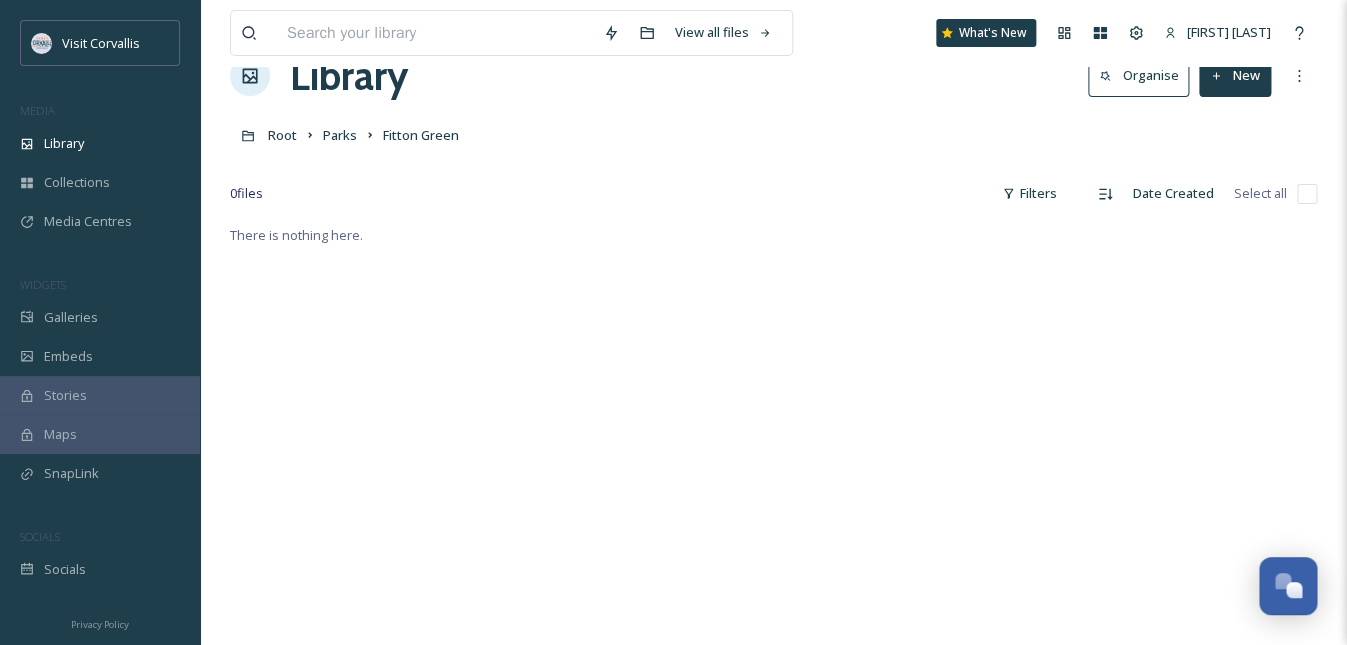 scroll, scrollTop: 80, scrollLeft: 0, axis: vertical 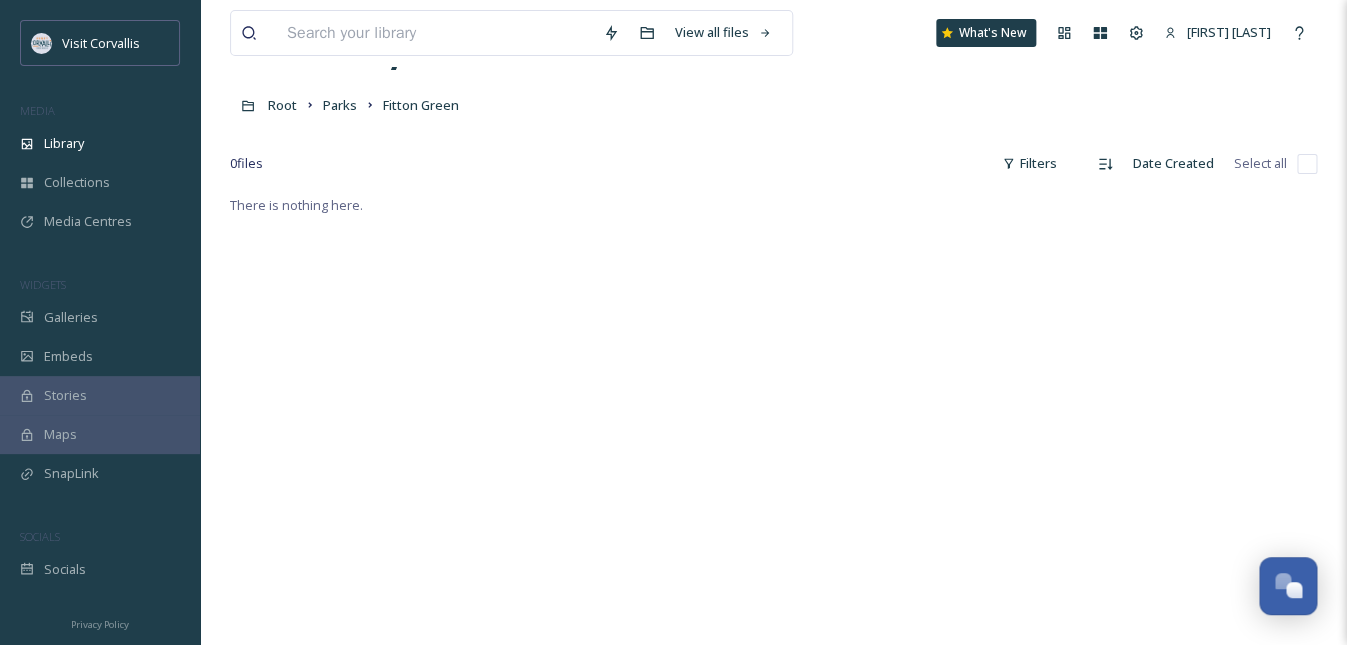 click on "There is nothing here." at bounding box center [773, 515] 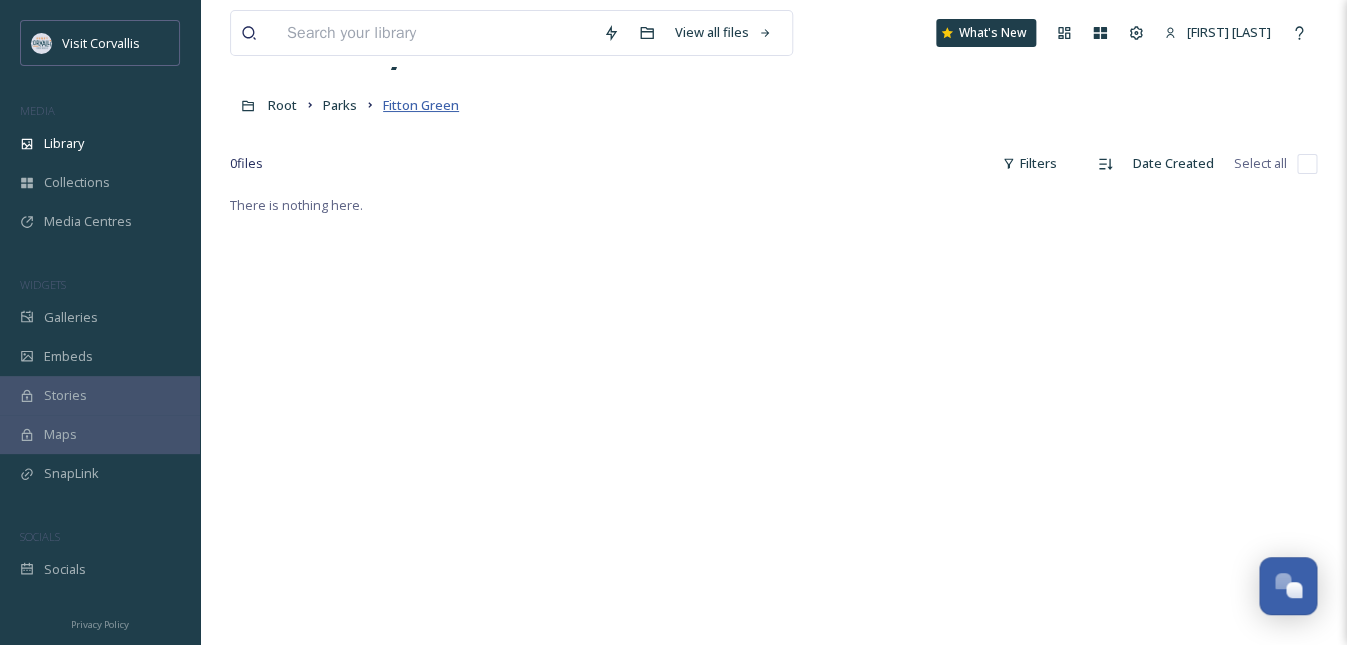 click on "Fitton Green" at bounding box center [421, 105] 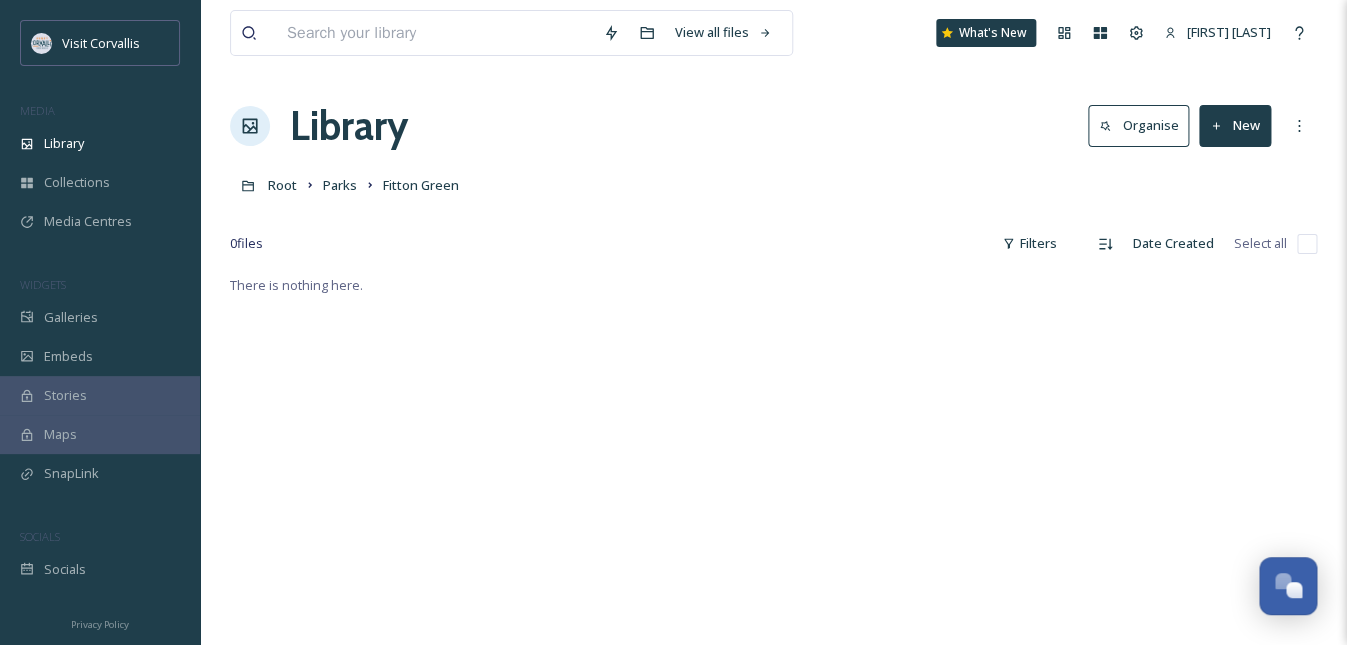 click on "New" at bounding box center (1235, 125) 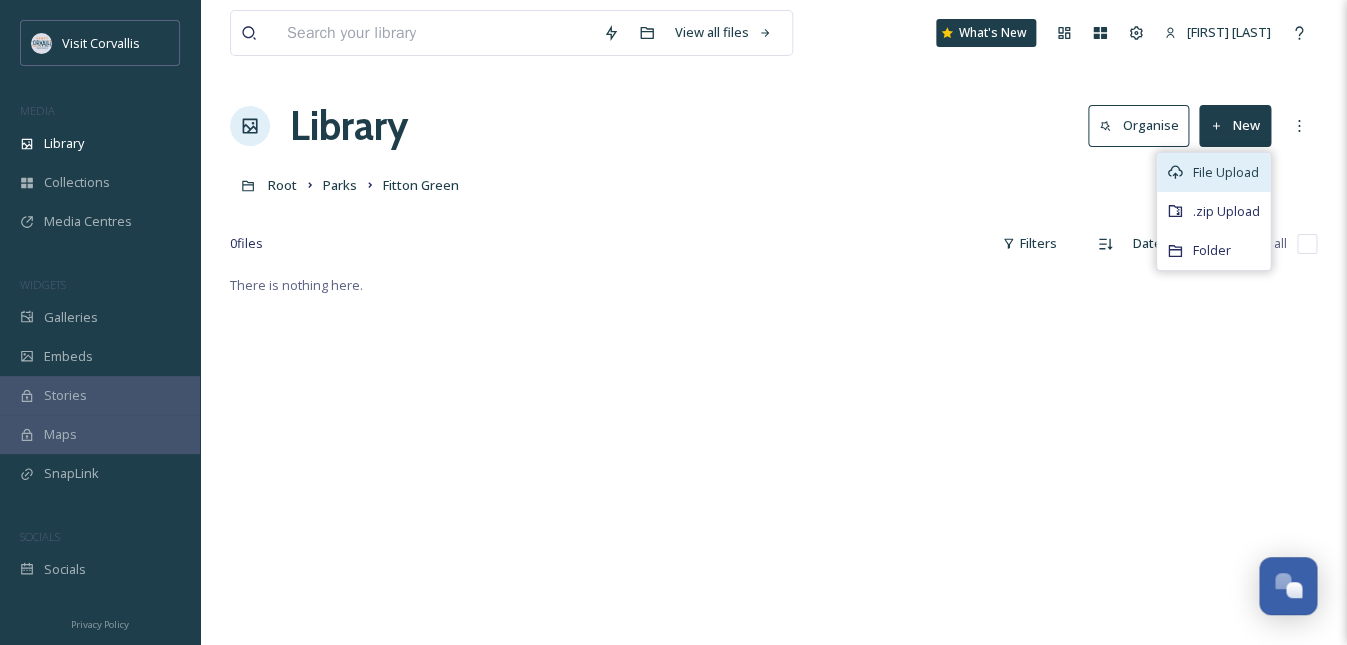 click on "File Upload" at bounding box center [1226, 172] 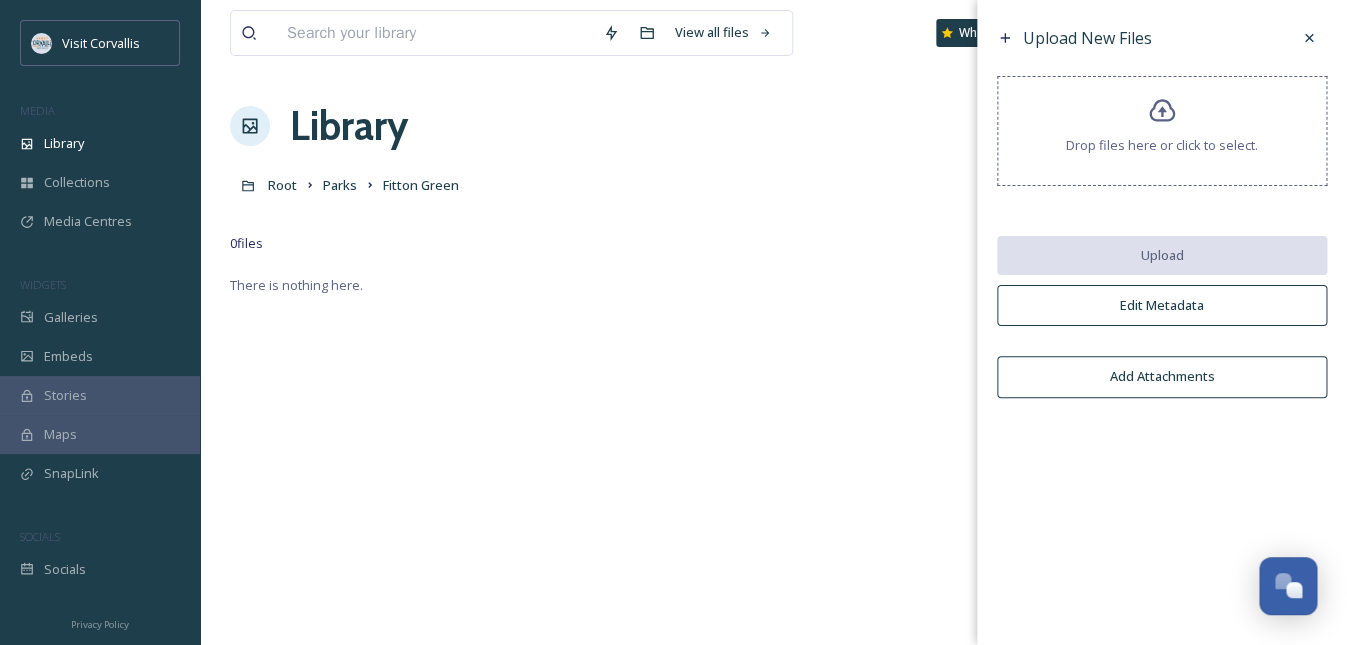 click on "Drop files here or click to select." at bounding box center [1162, 145] 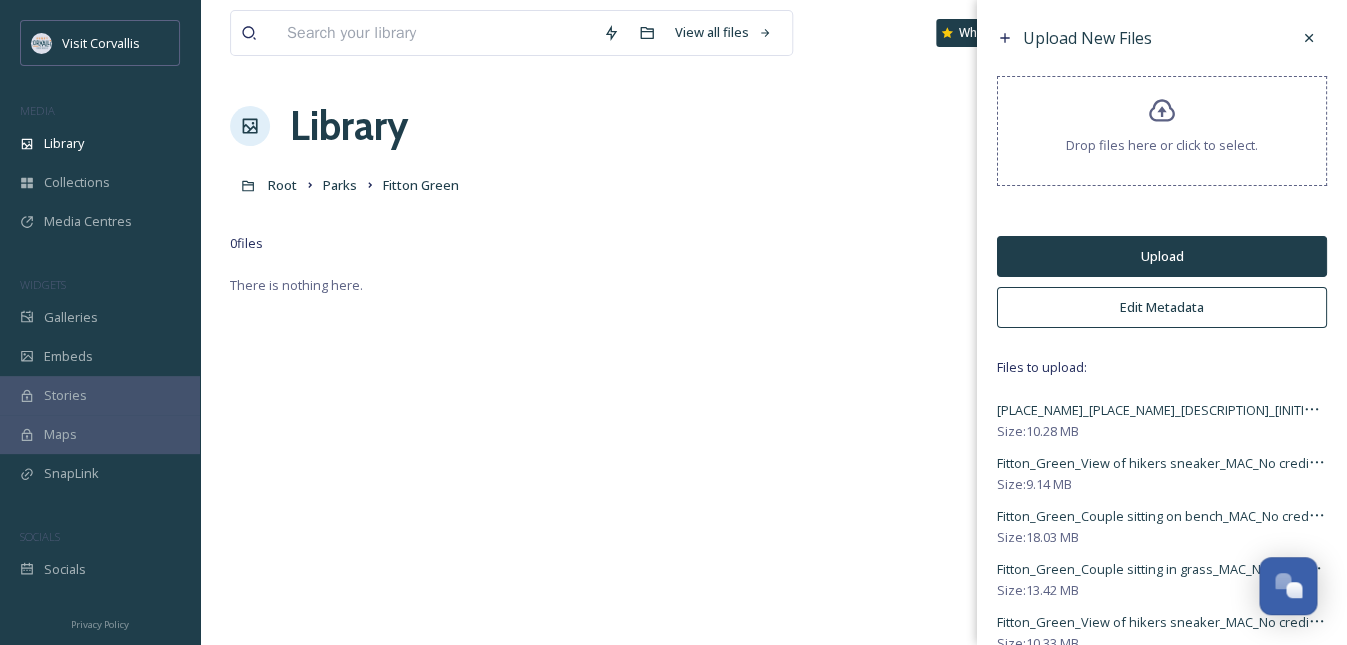 click on "Edit Metadata" at bounding box center [1162, 307] 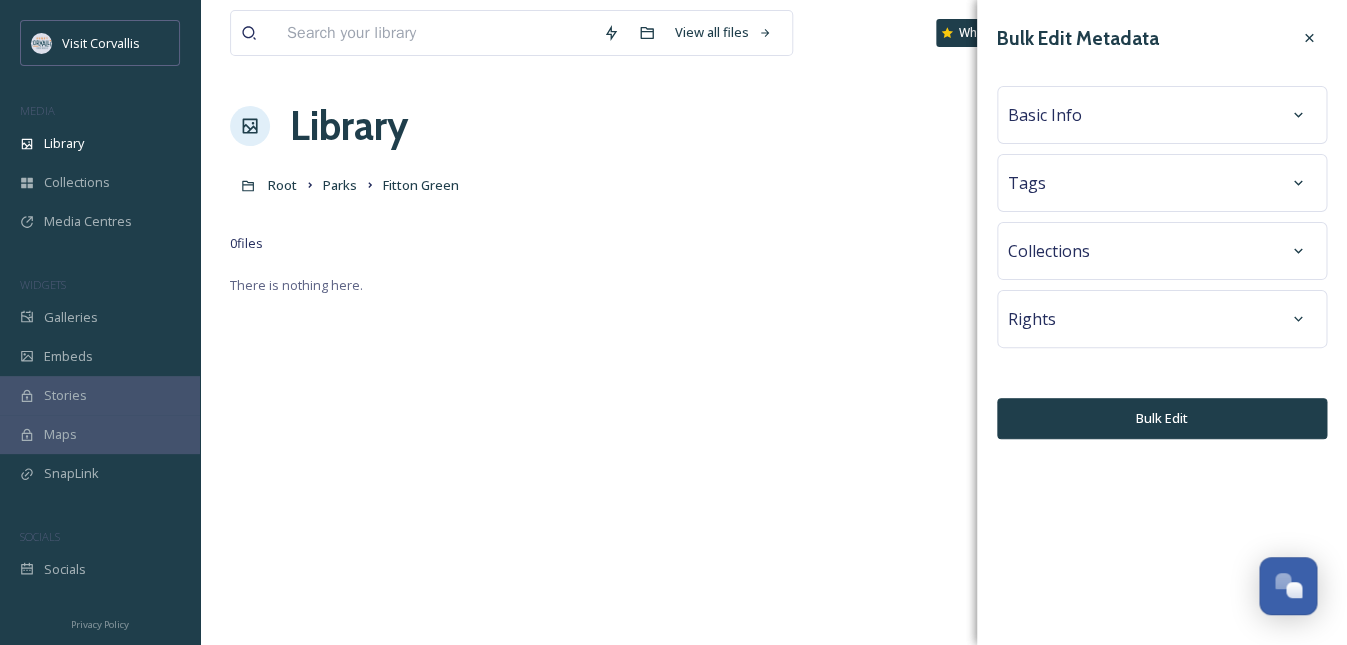 click on "Tags" at bounding box center (1162, 183) 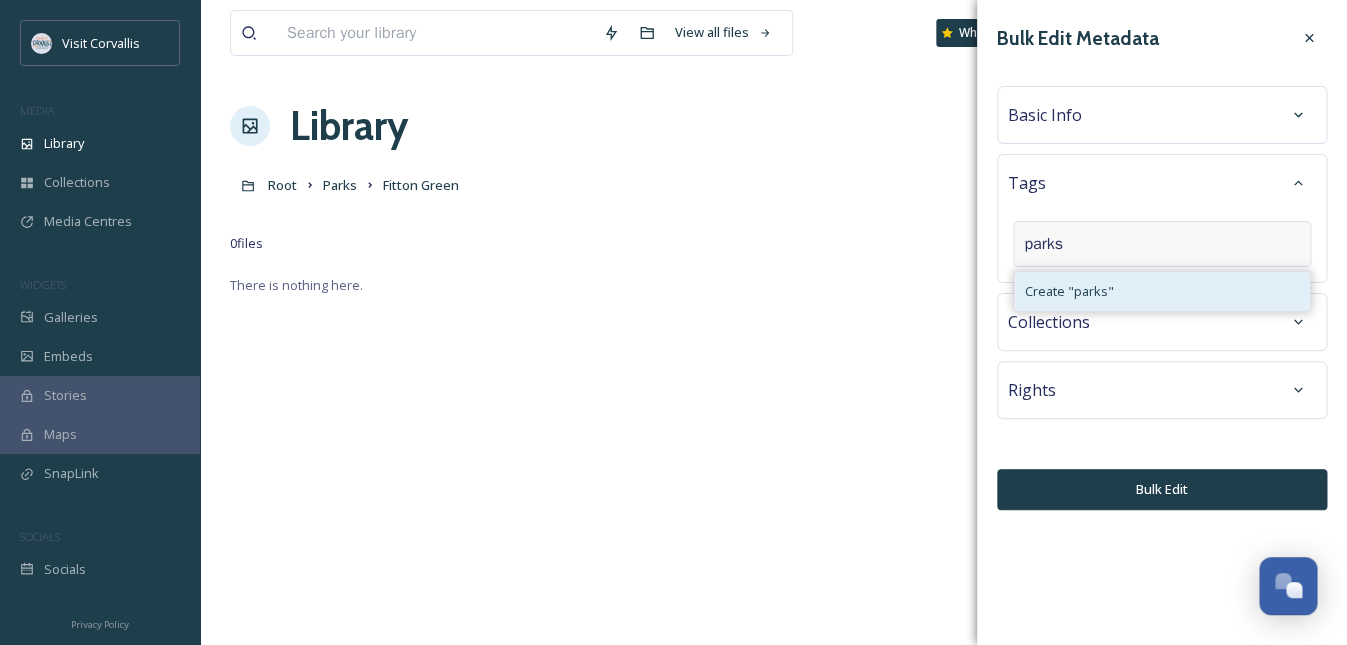 type on "parks" 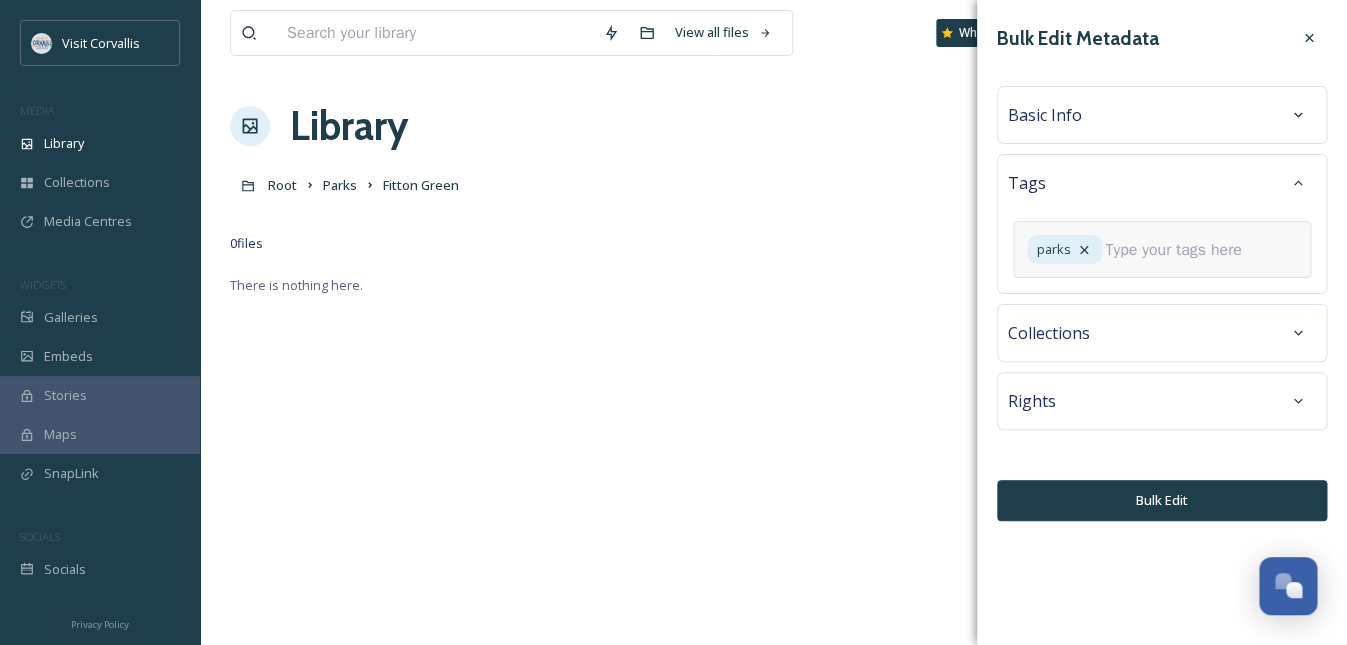 click at bounding box center (1181, 250) 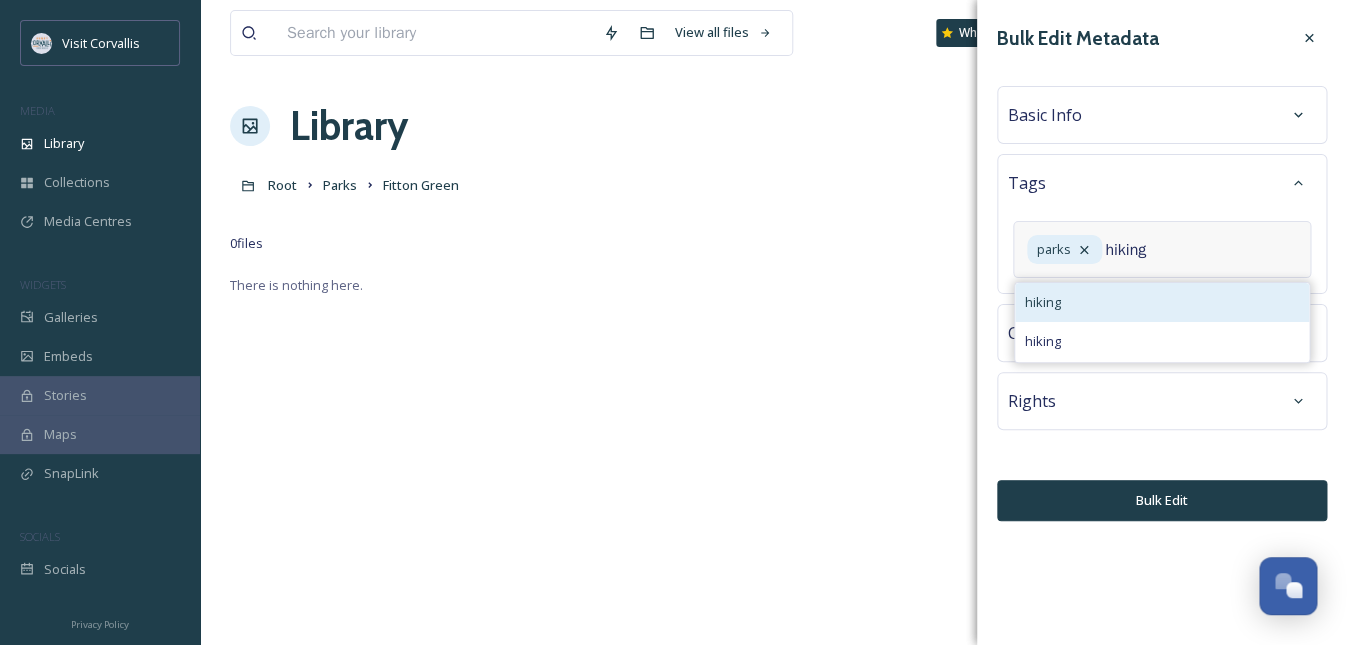 type on "hiking" 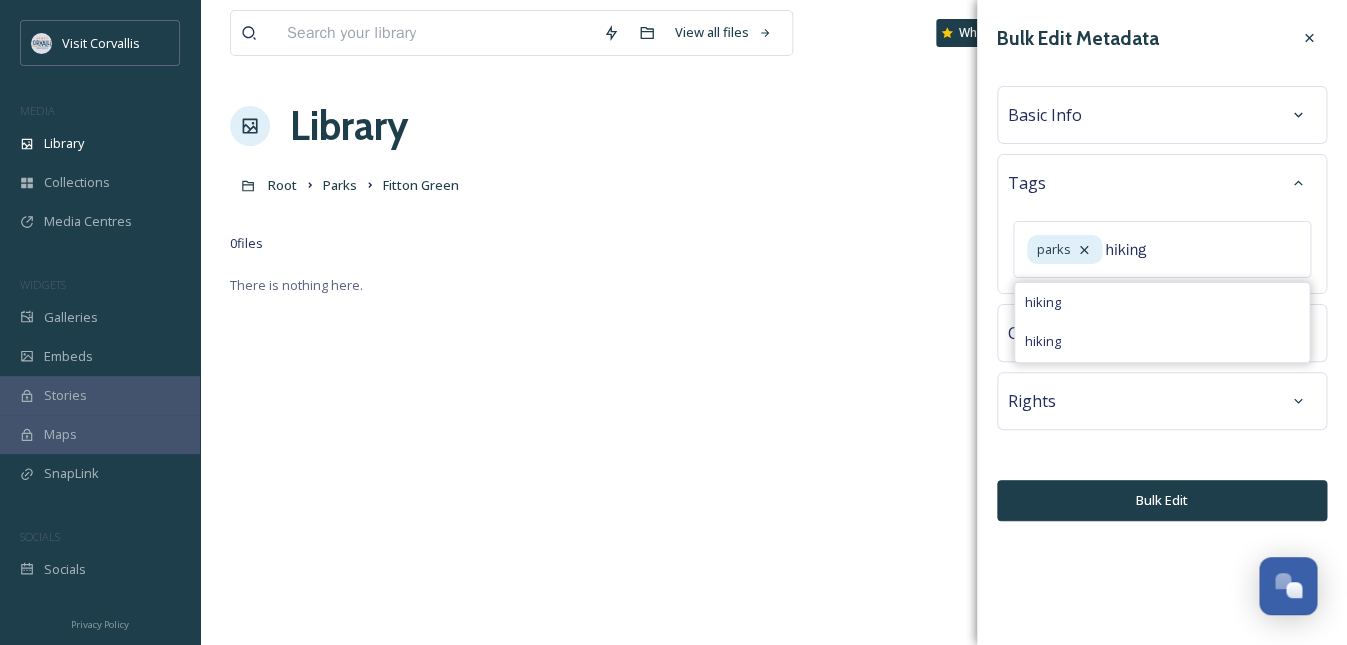 type 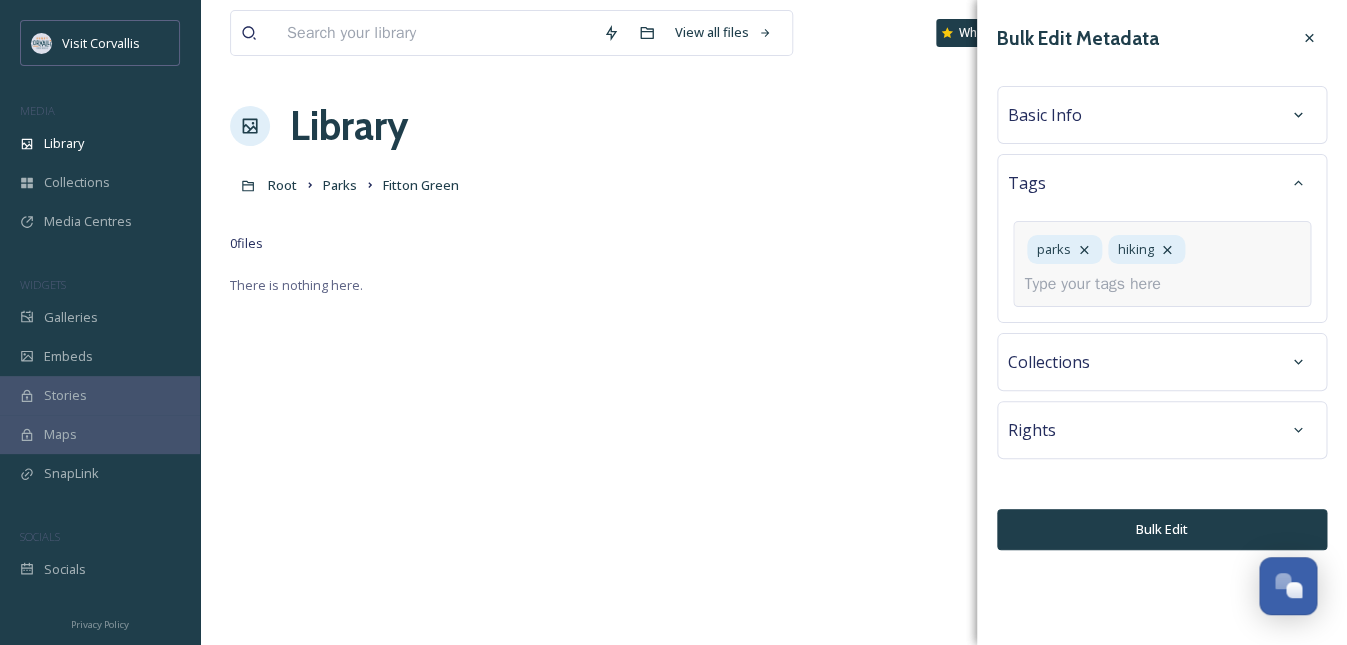 click at bounding box center (1100, 284) 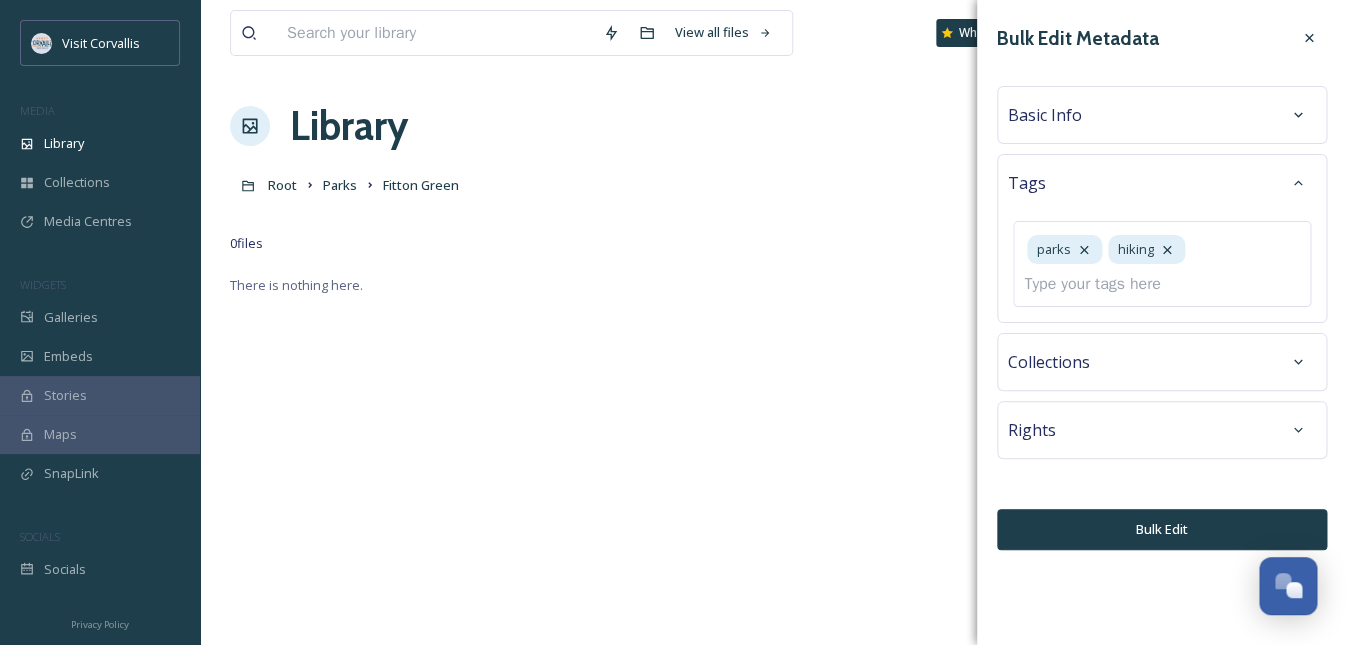 click on "Basic Info" at bounding box center [1045, 115] 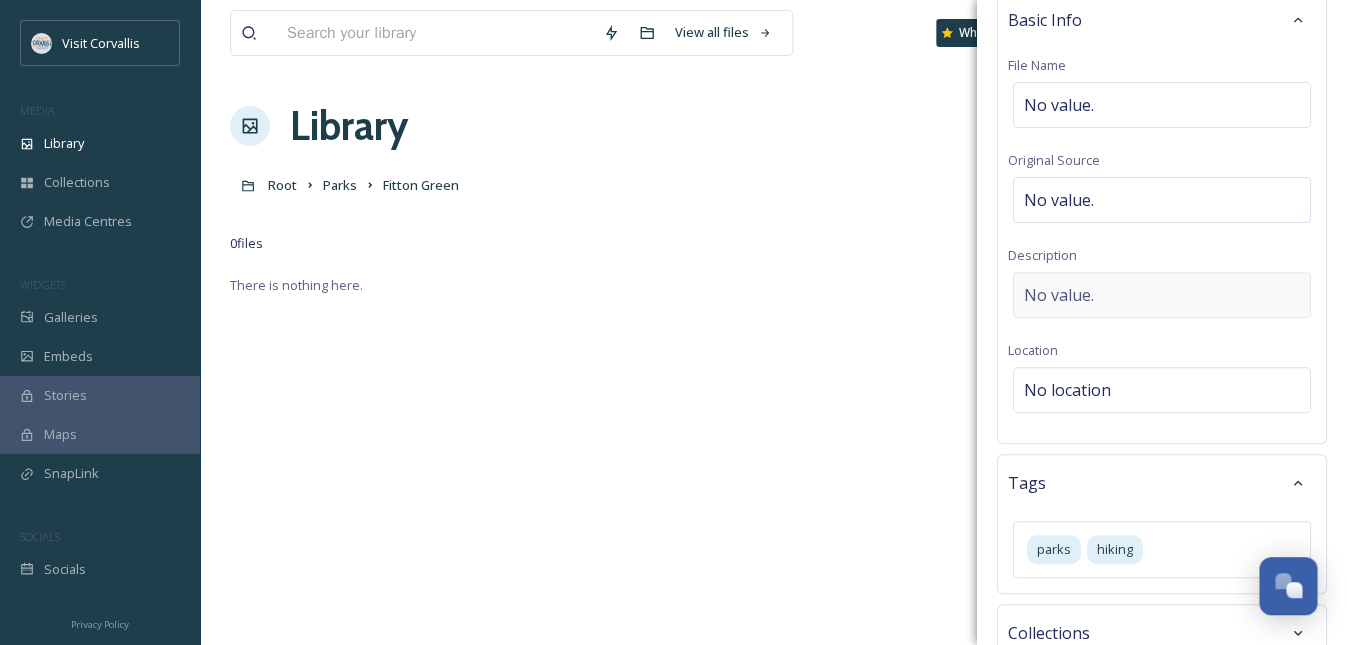 scroll, scrollTop: 119, scrollLeft: 0, axis: vertical 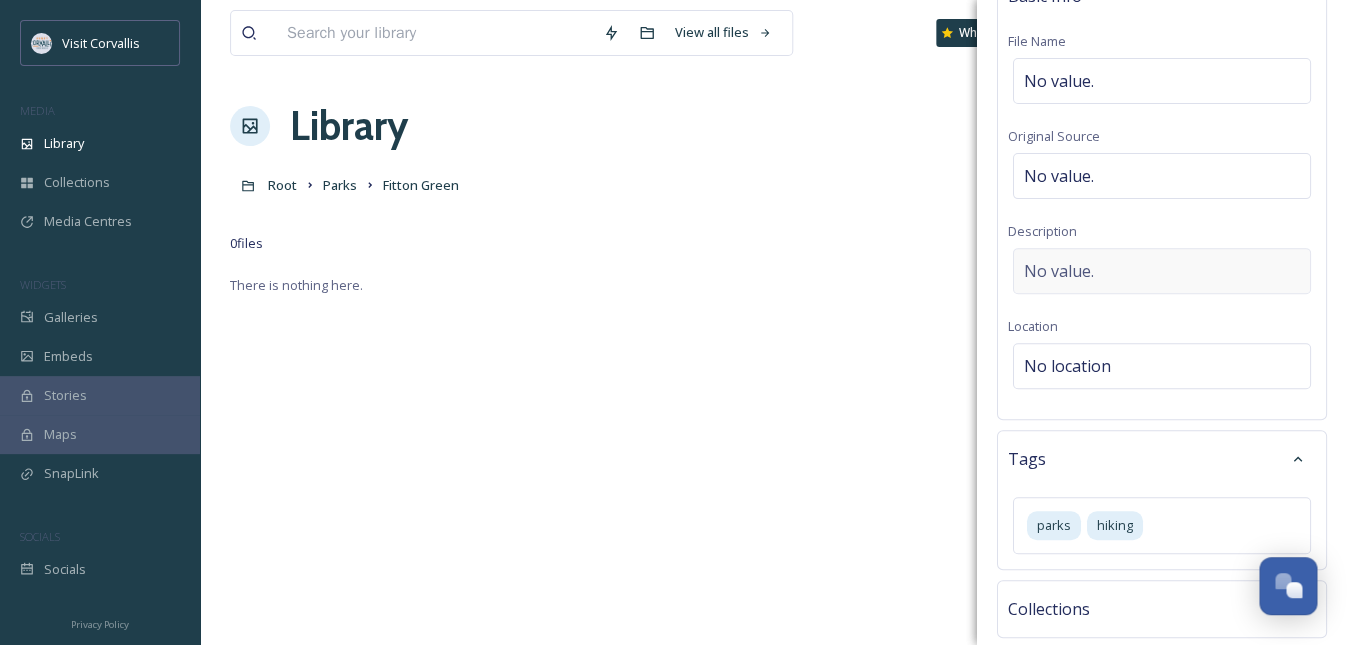 click on "No value." at bounding box center [1059, 271] 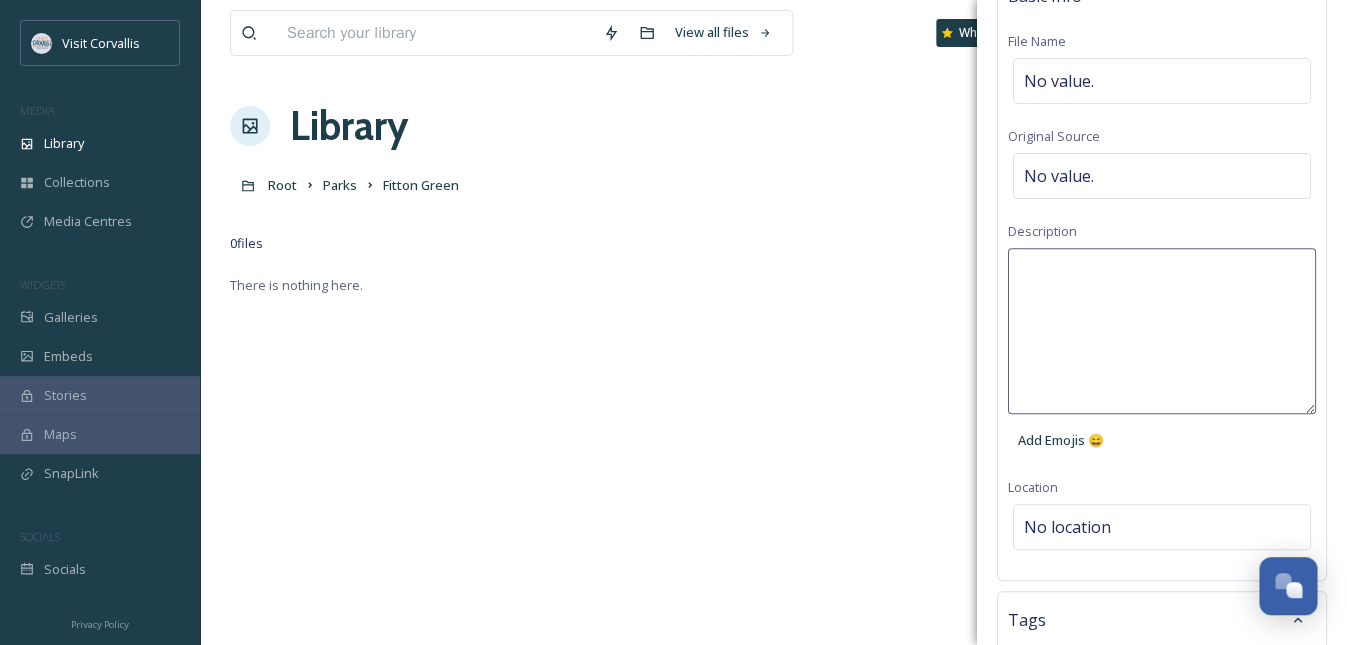 click at bounding box center [1162, 331] 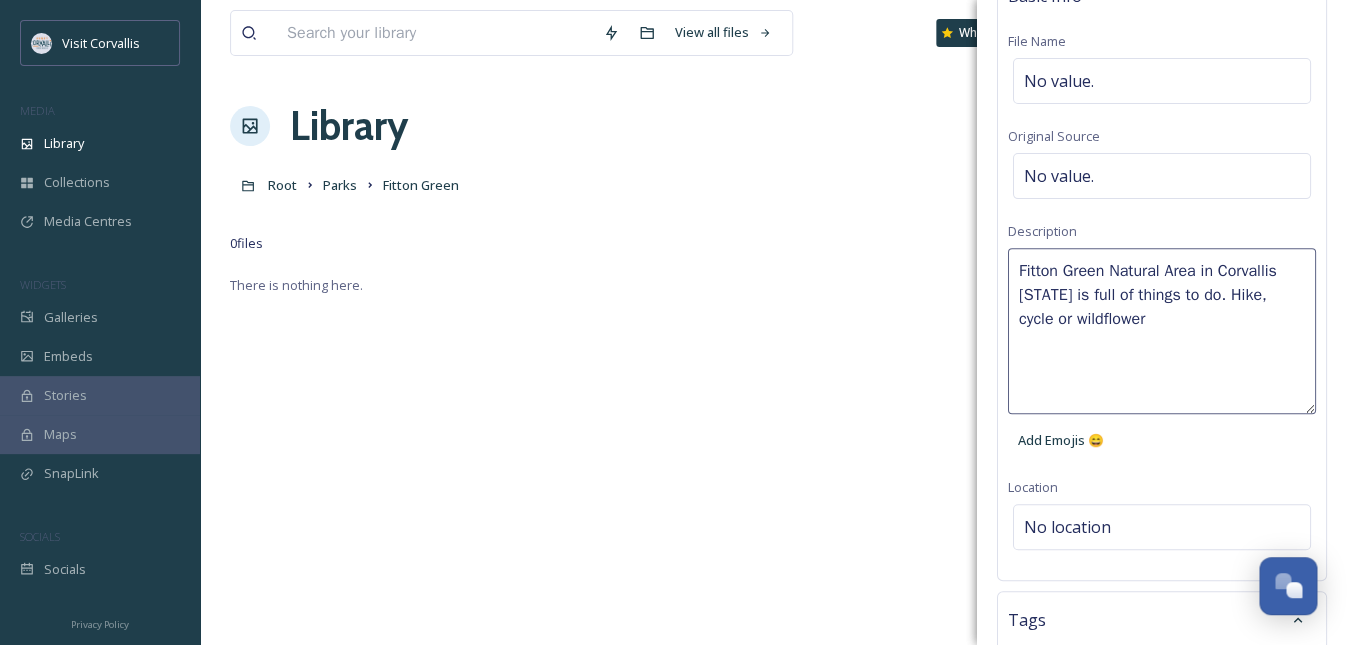 drag, startPoint x: 1077, startPoint y: 295, endPoint x: 1089, endPoint y: 299, distance: 12.649111 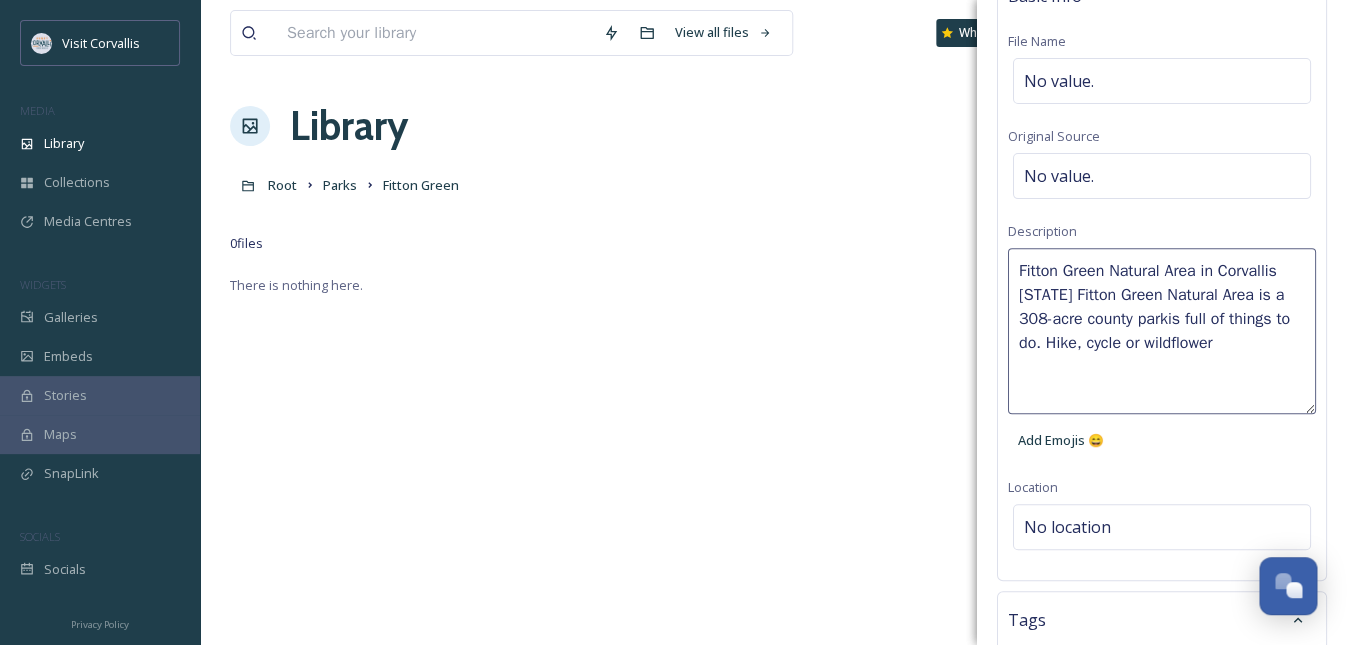 drag, startPoint x: 1075, startPoint y: 298, endPoint x: 1292, endPoint y: 297, distance: 217.0023 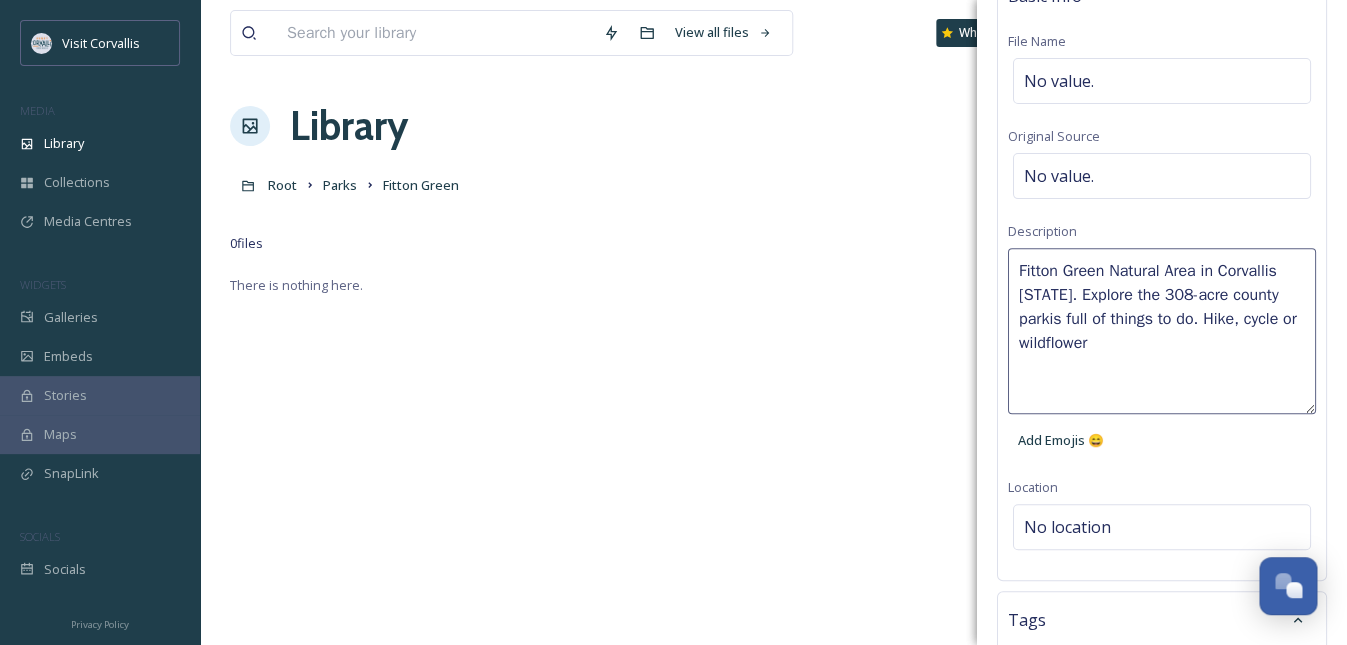 drag, startPoint x: 1047, startPoint y: 319, endPoint x: 1062, endPoint y: 317, distance: 15.132746 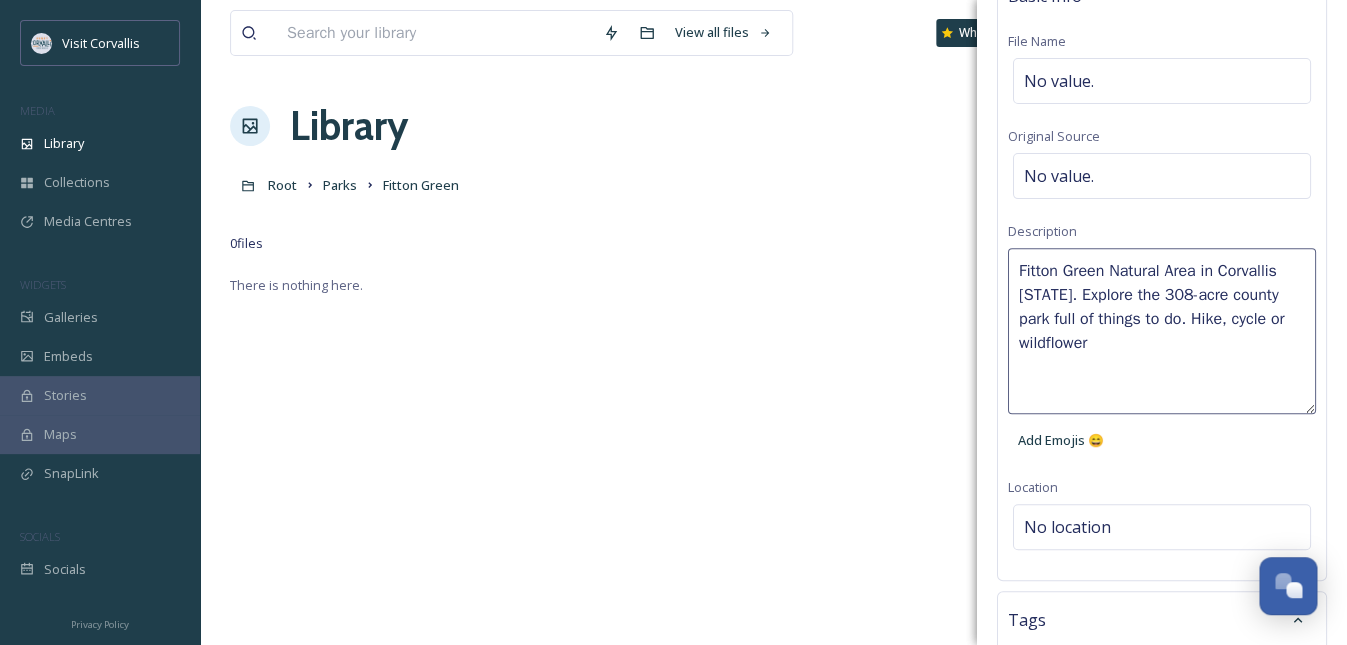 drag, startPoint x: 1151, startPoint y: 320, endPoint x: 1209, endPoint y: 317, distance: 58.077534 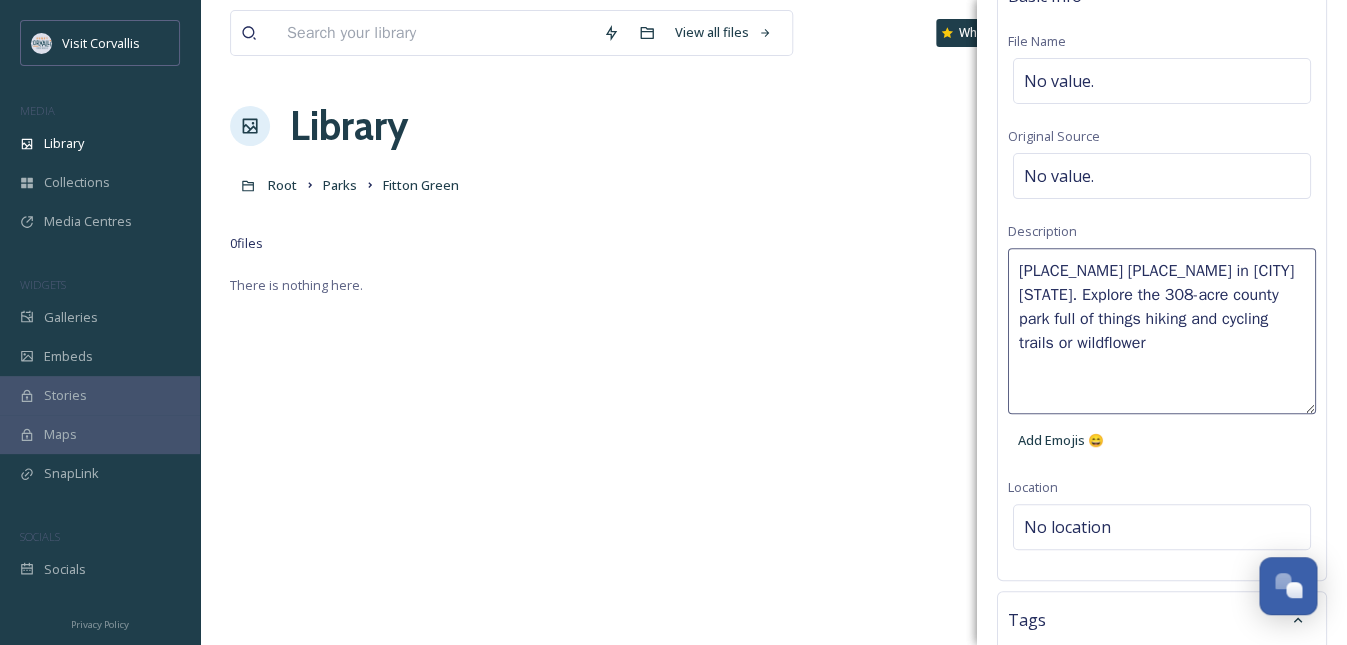 click on "[PLACE_NAME] [PLACE_NAME] in [CITY] [STATE]. Explore the 308-acre county park full of things hiking and cycling trails or wildflower" at bounding box center (1162, 331) 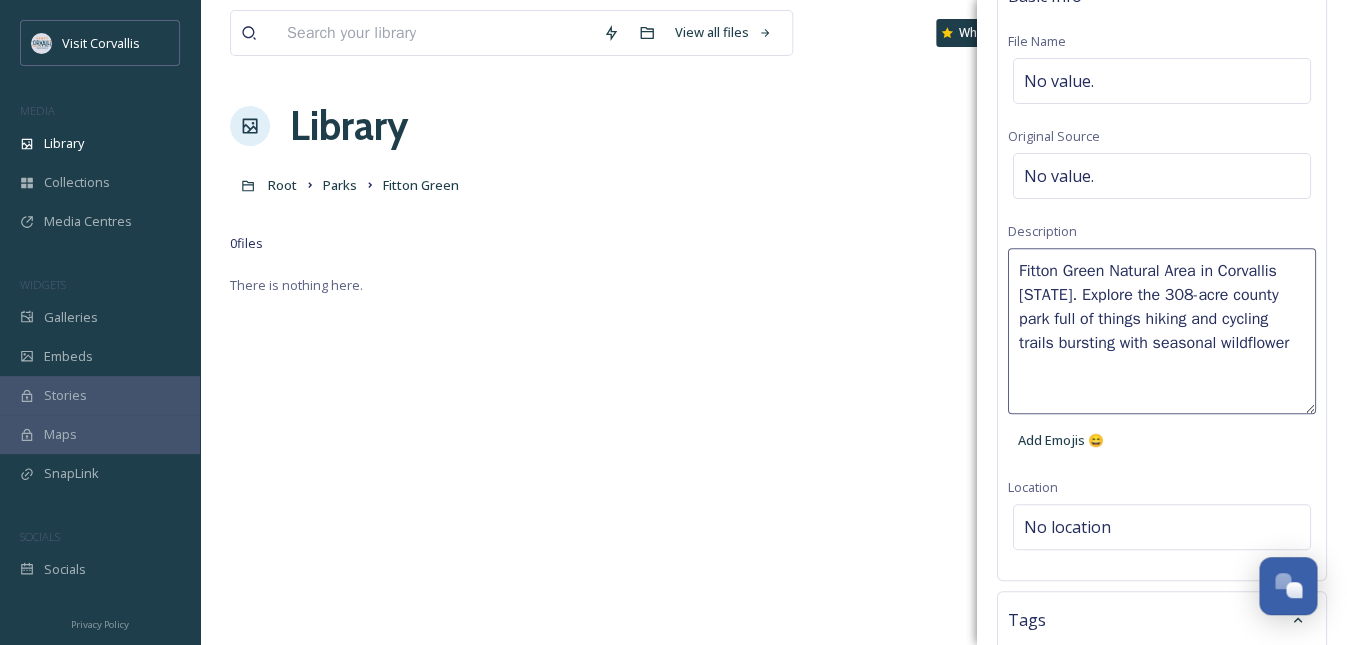 click on "Fitton Green Natural Area in Corvallis [STATE]. Explore the 308-acre county park full of things hiking and cycling trails bursting with seasonal wildflower" at bounding box center (1162, 331) 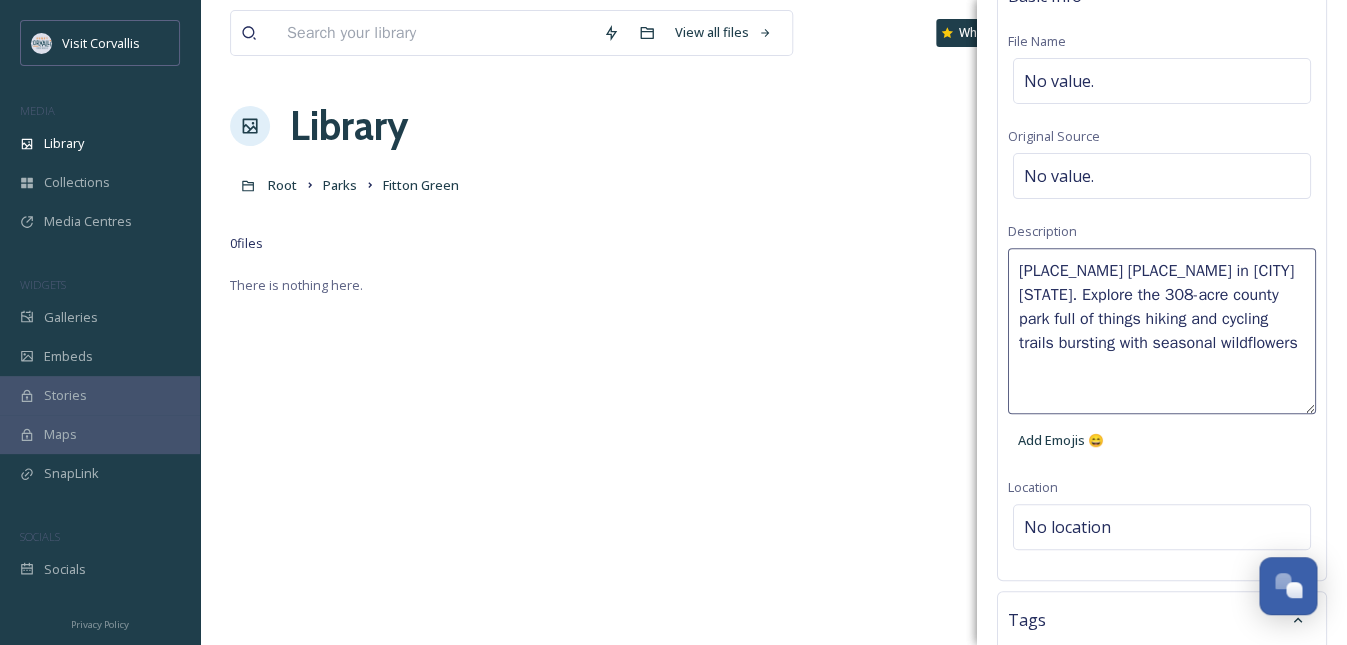 type on "Fitton Green Natural Area in Corvallis [STATE]. Explore the 308-acre county park full of things hiking and cycling trails bursting with seasonal wildflowers." 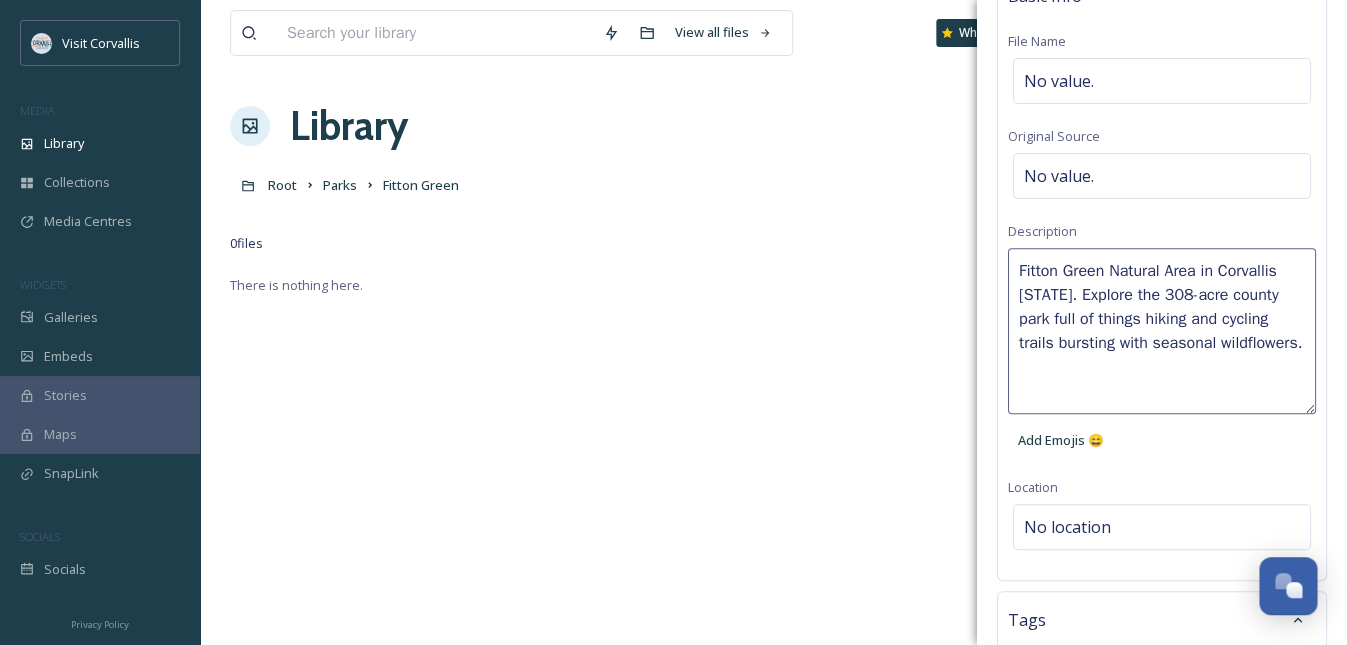 scroll, scrollTop: 229, scrollLeft: 0, axis: vertical 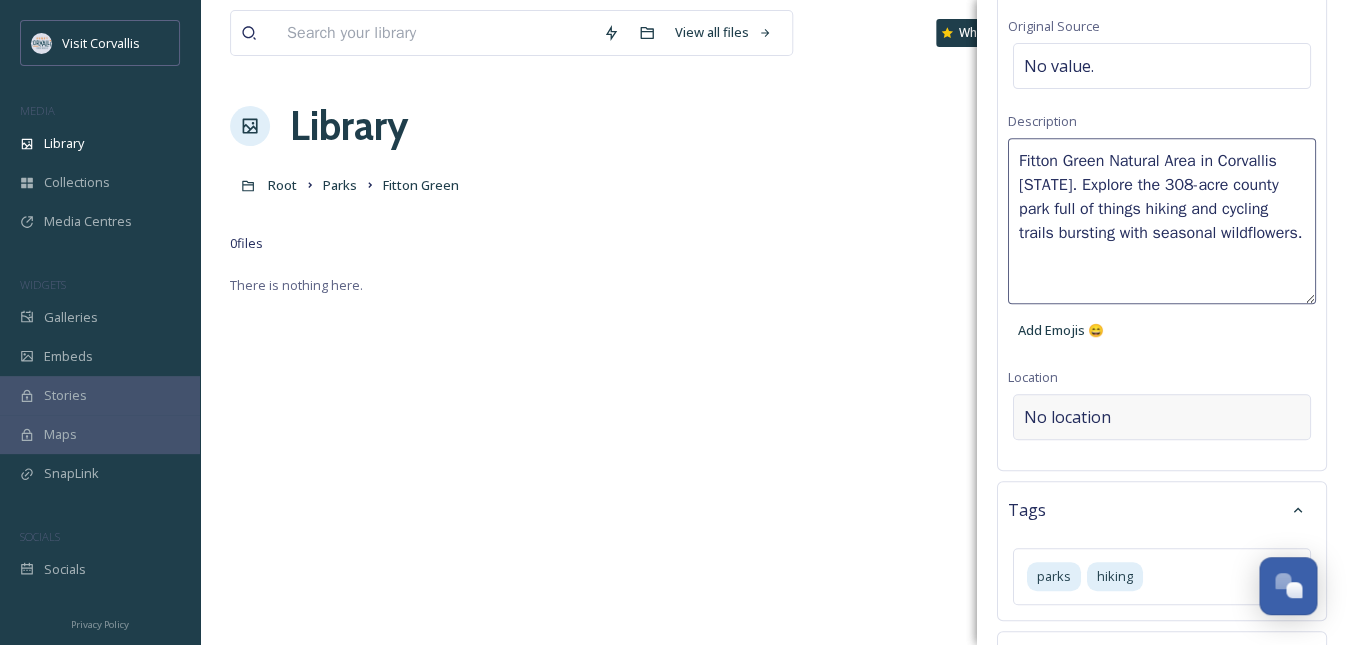 click on "Bulk Edit Metadata Basic Info File Name No value. Original Source No value. Description [PLACE_NAME] [PLACE_NAME] in [CITY] [STATE]. Explore the 308-acre county park full of things hiking and cycling trails bursting with seasonal wildflowers. Add Emojis 😄 Location No location Tags parks hiking Collections Rights Bulk Edit" at bounding box center [1162, 320] 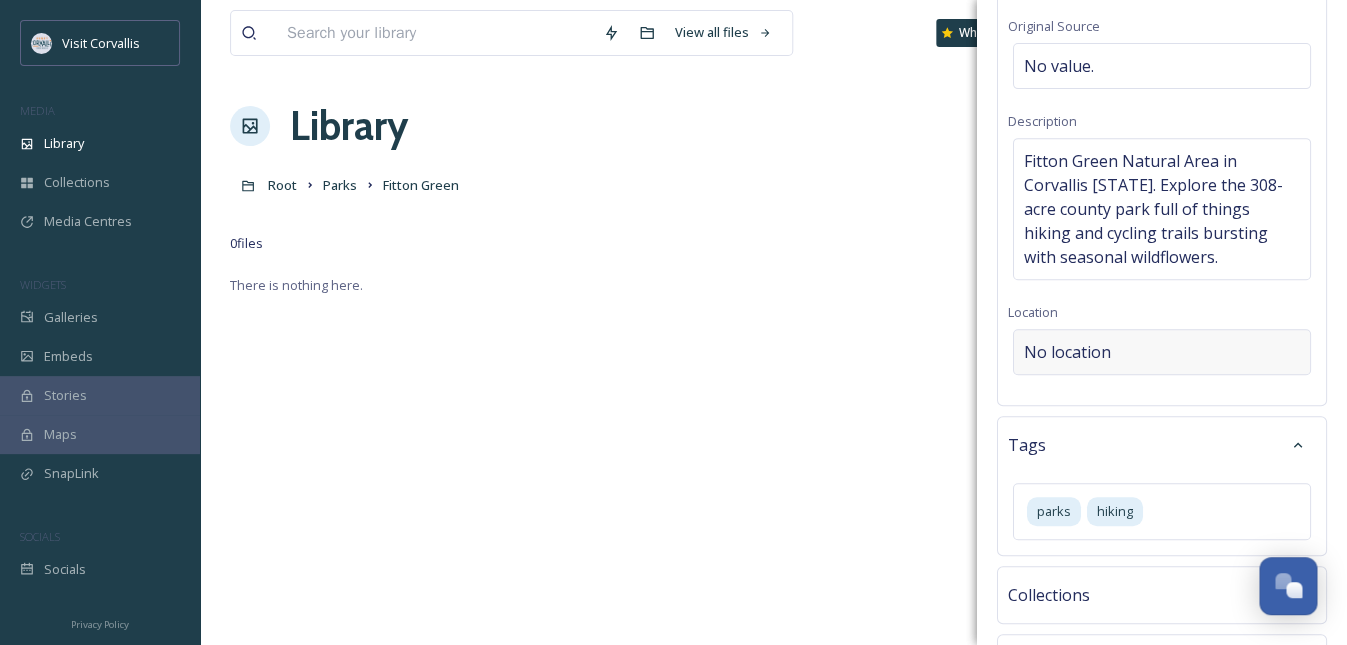 click on "No location" at bounding box center (1067, 352) 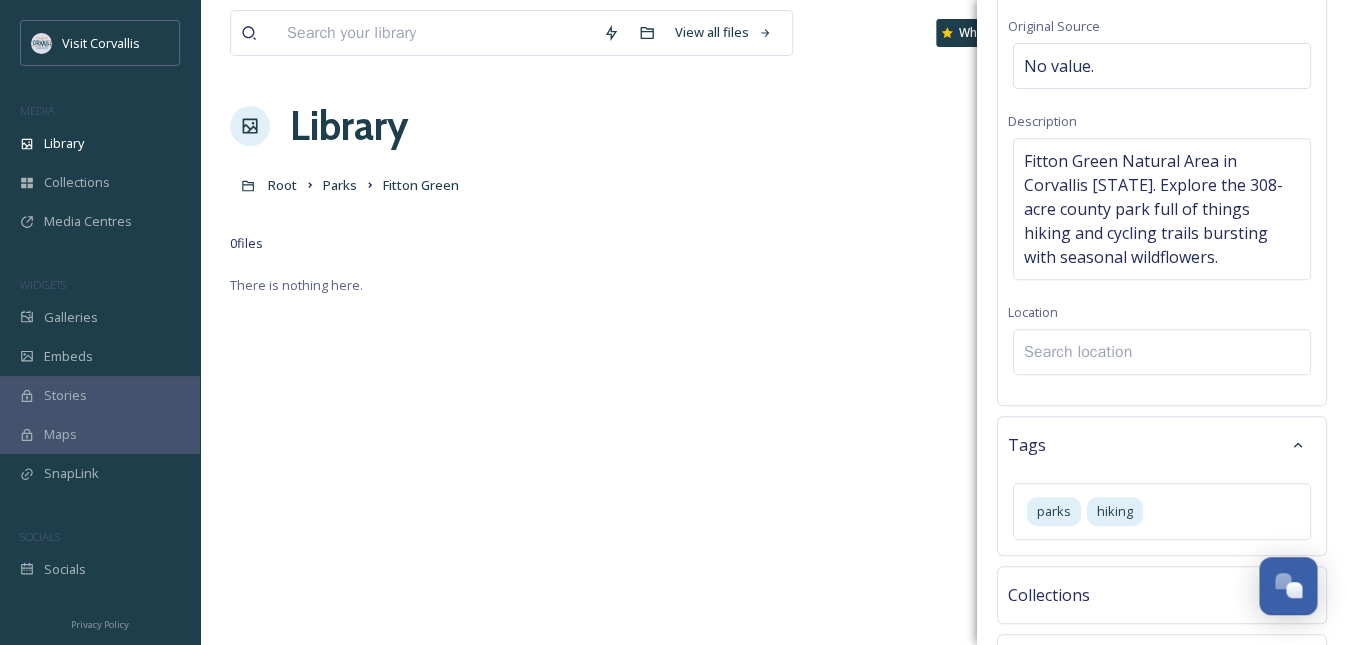 click at bounding box center (1162, 352) 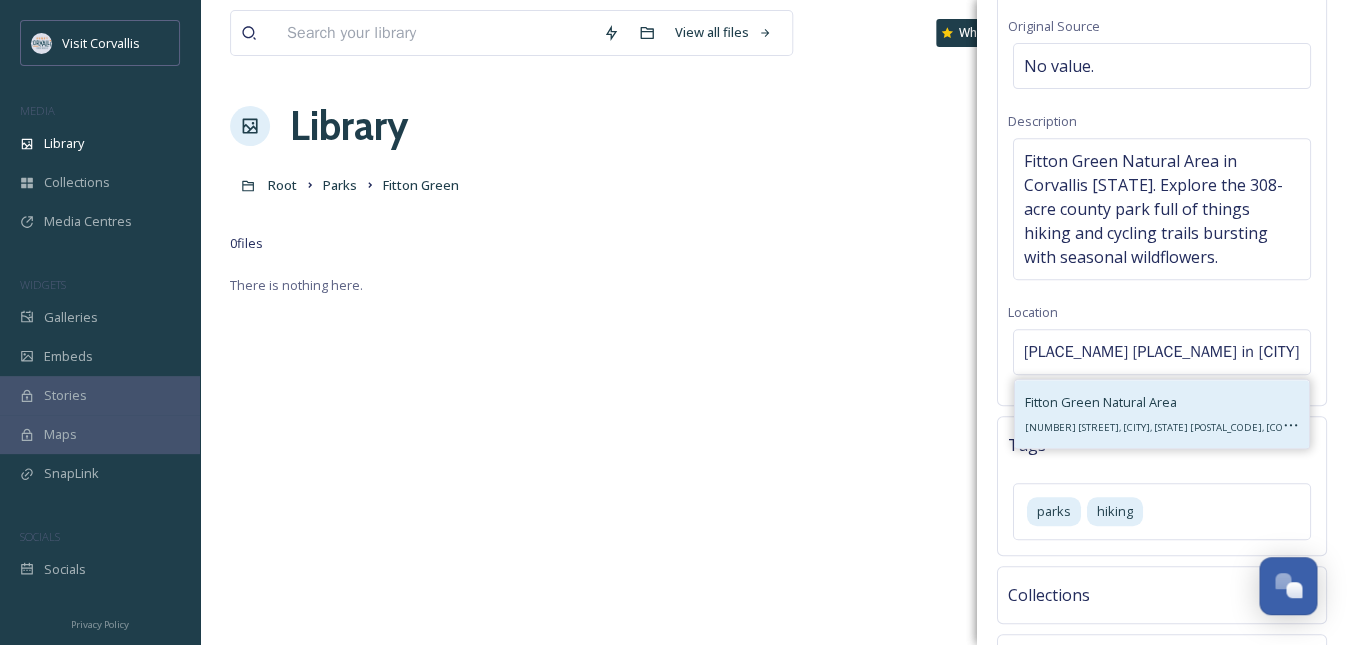 type on "[PLACE_NAME] [PLACE_NAME] in [CITY]" 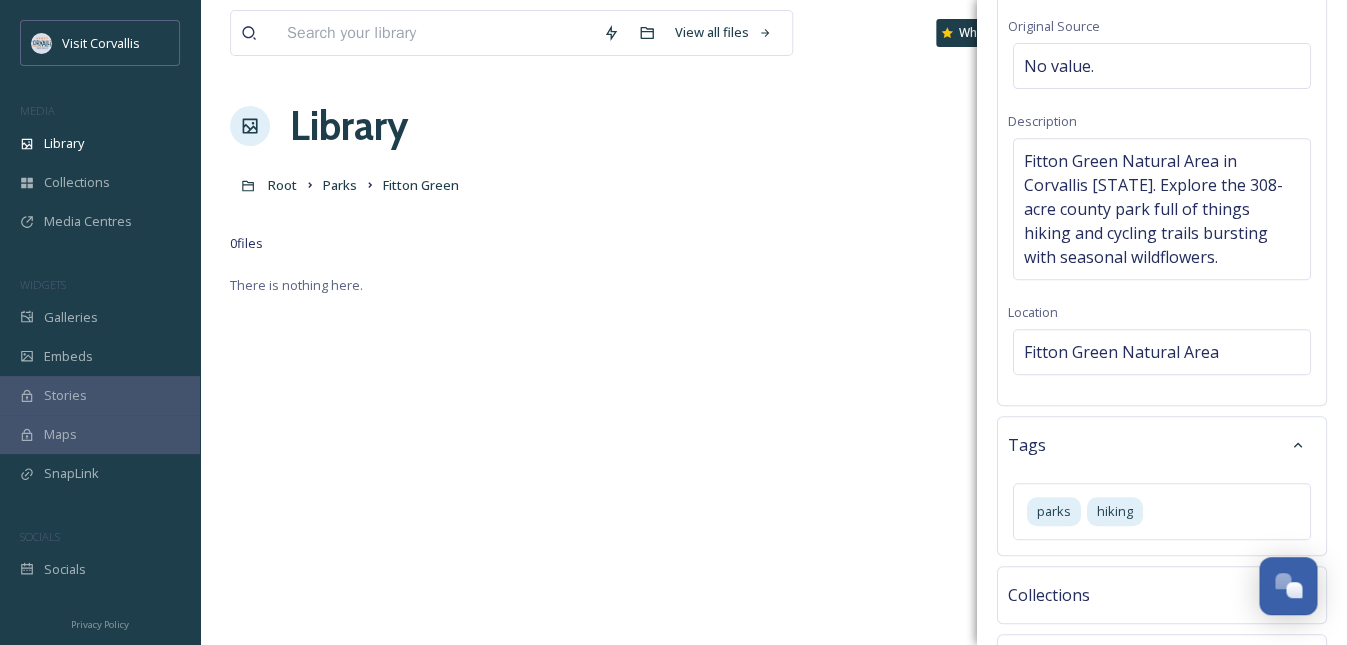 scroll, scrollTop: 387, scrollLeft: 0, axis: vertical 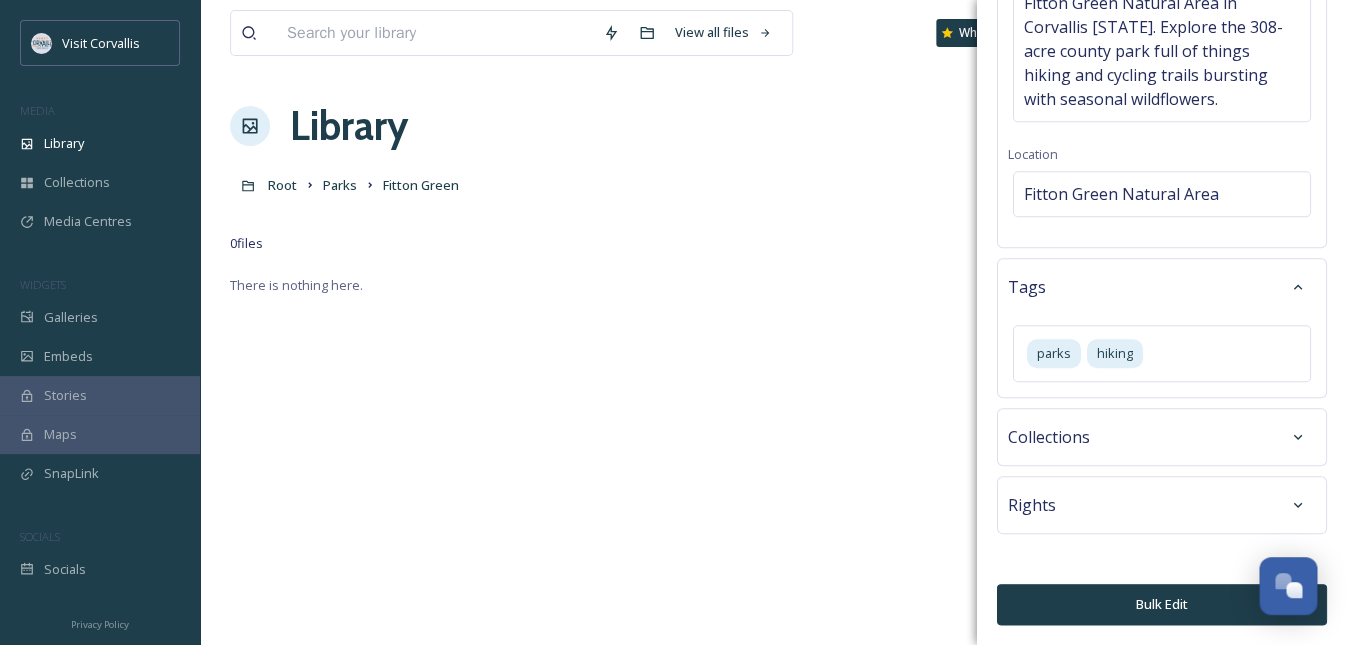 click on "Bulk Edit" at bounding box center (1162, 604) 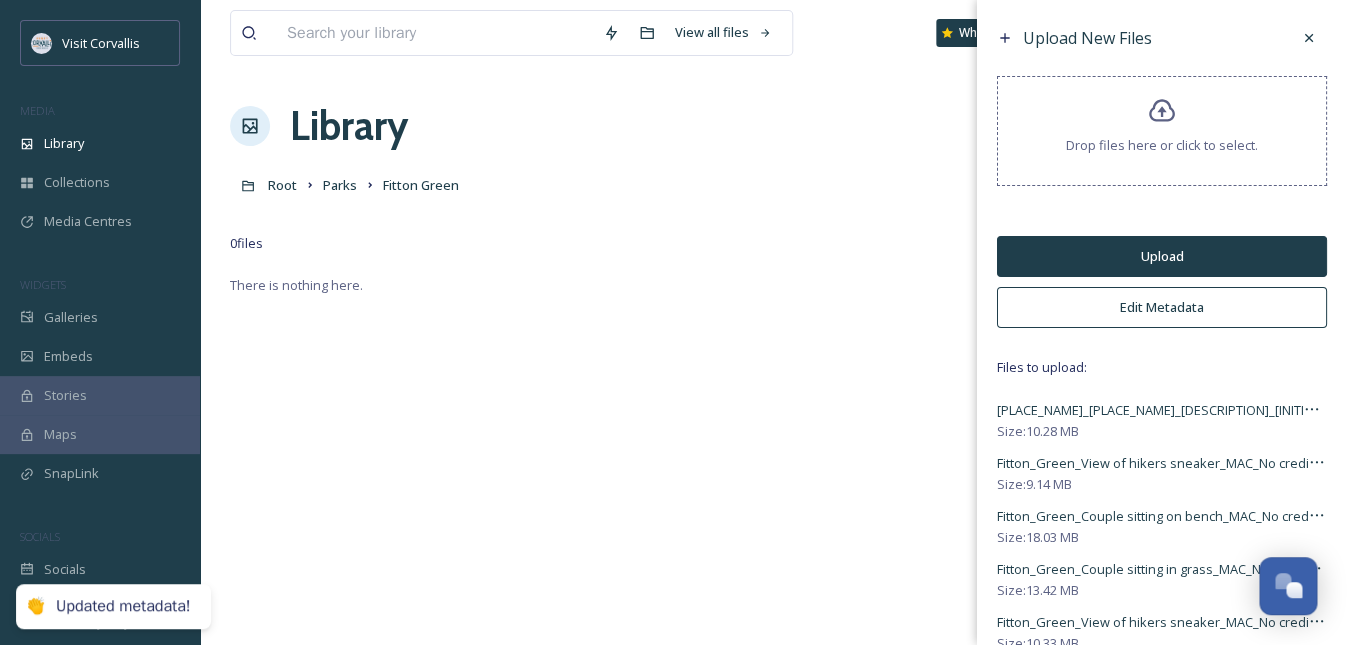 click on "Upload" at bounding box center [1162, 256] 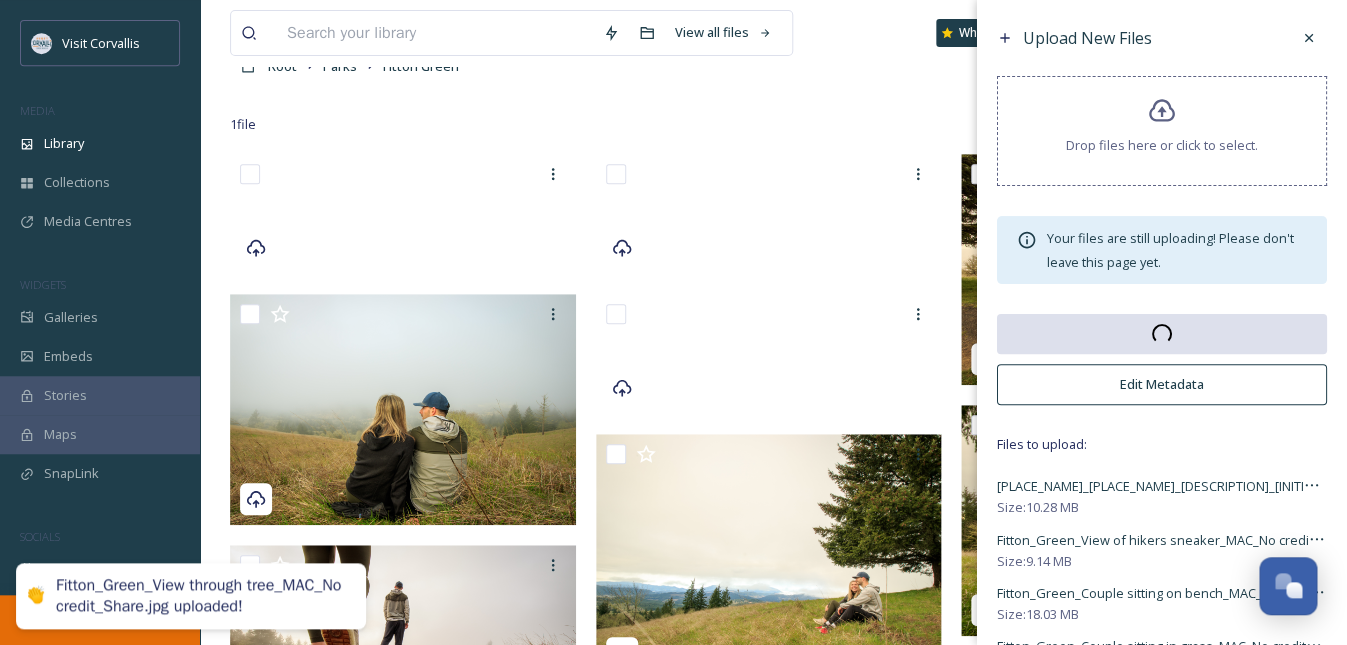 scroll, scrollTop: 130, scrollLeft: 0, axis: vertical 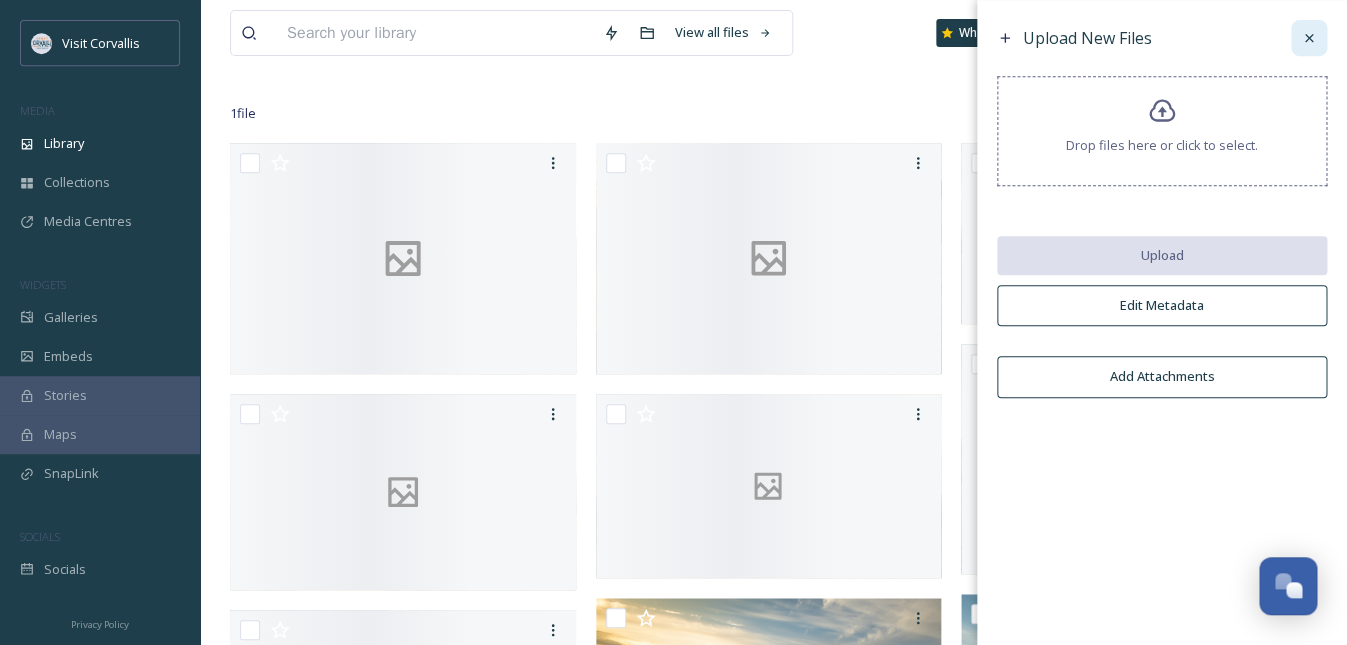 click 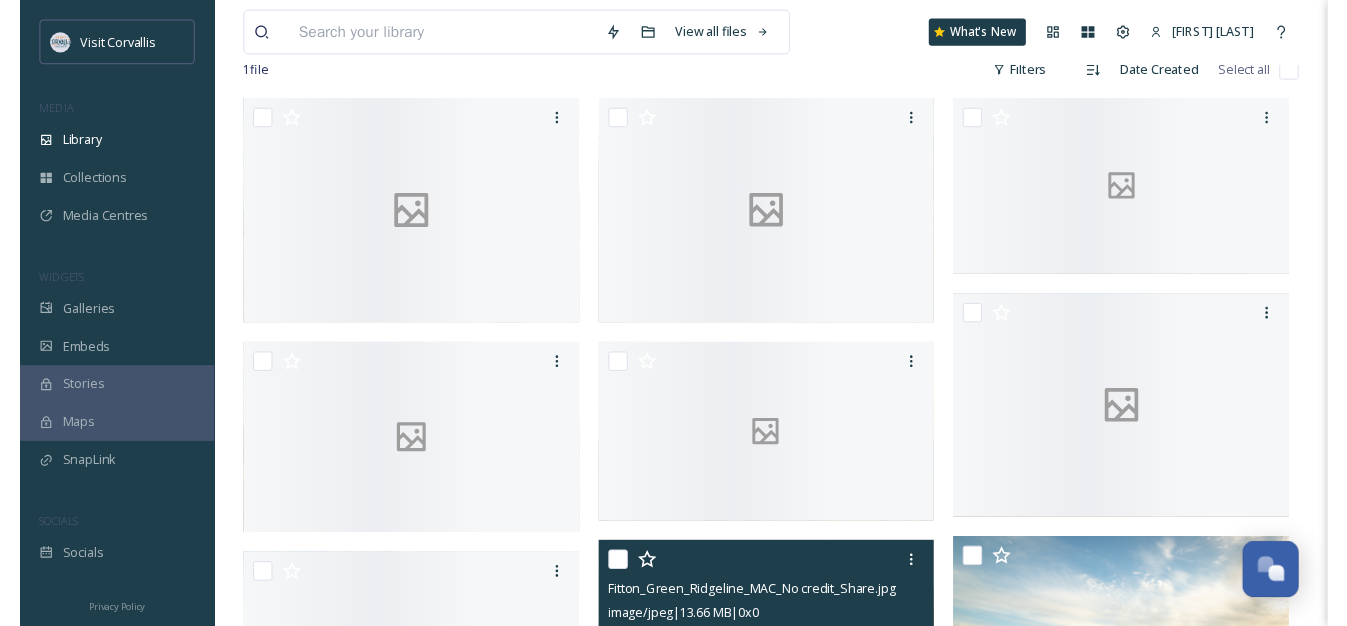 scroll, scrollTop: 0, scrollLeft: 0, axis: both 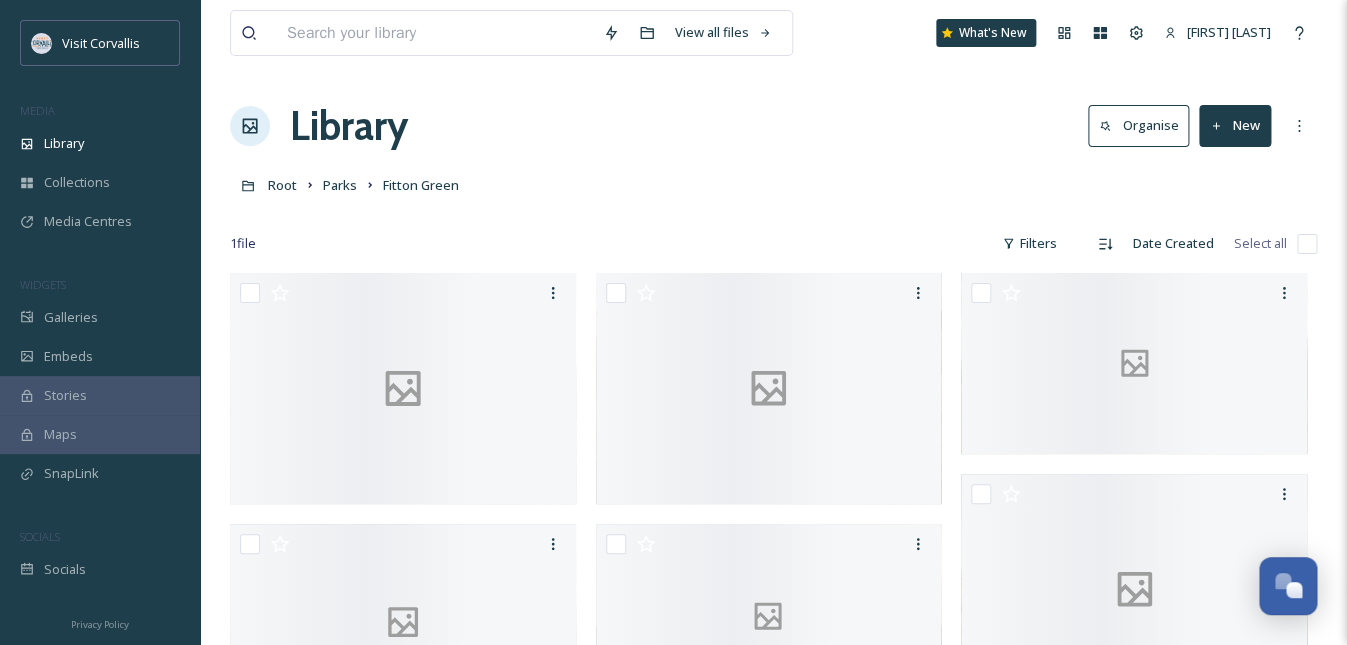 click on "Root Parks Fitton Green" at bounding box center [773, 185] 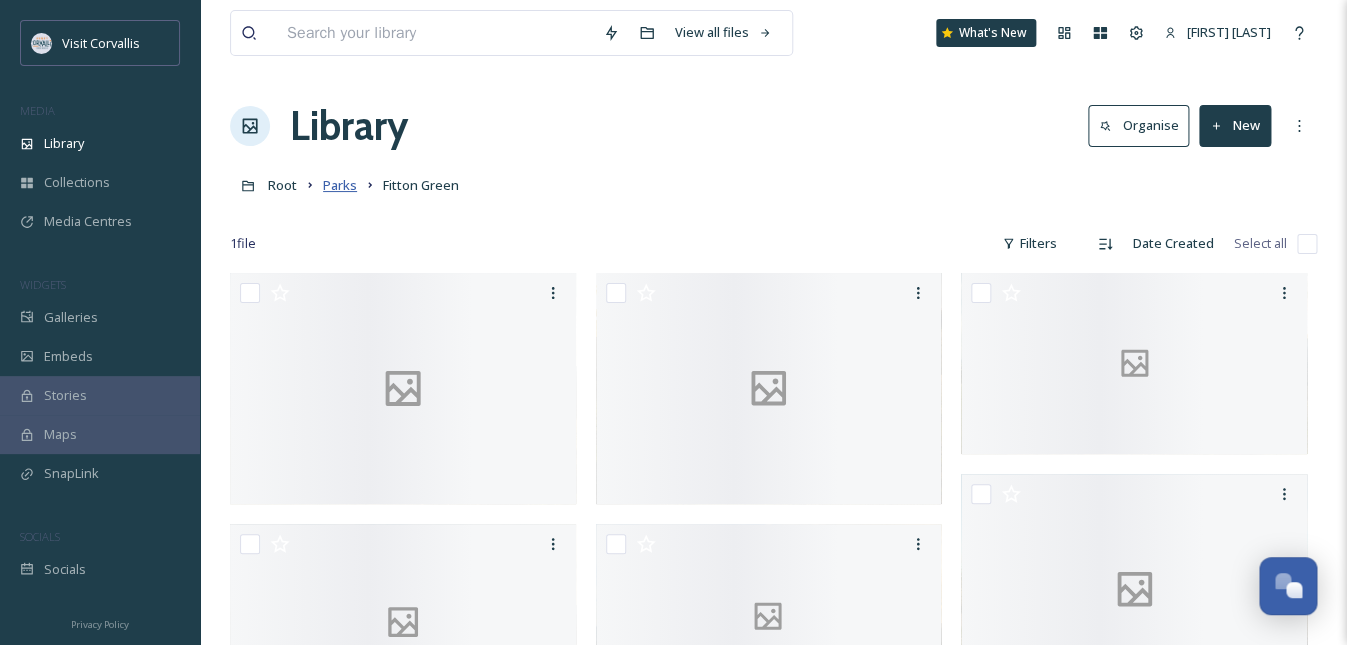 click on "Parks" at bounding box center (340, 185) 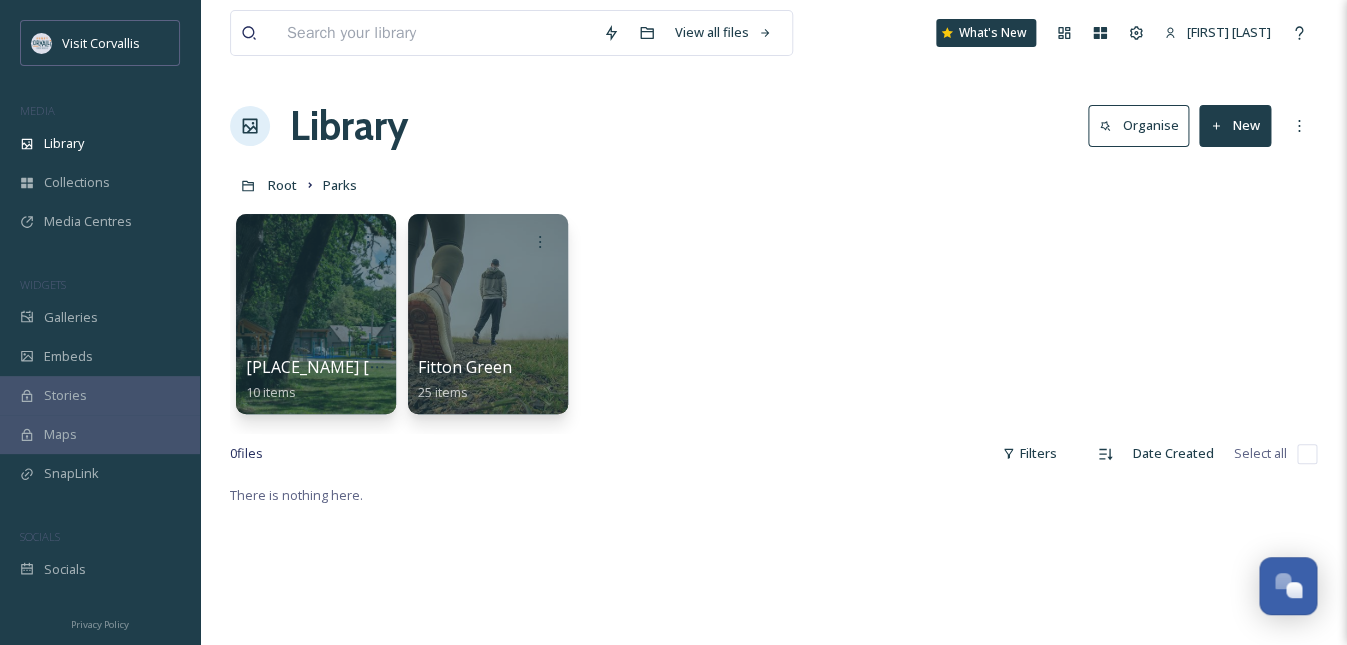 click on "New" at bounding box center (1235, 125) 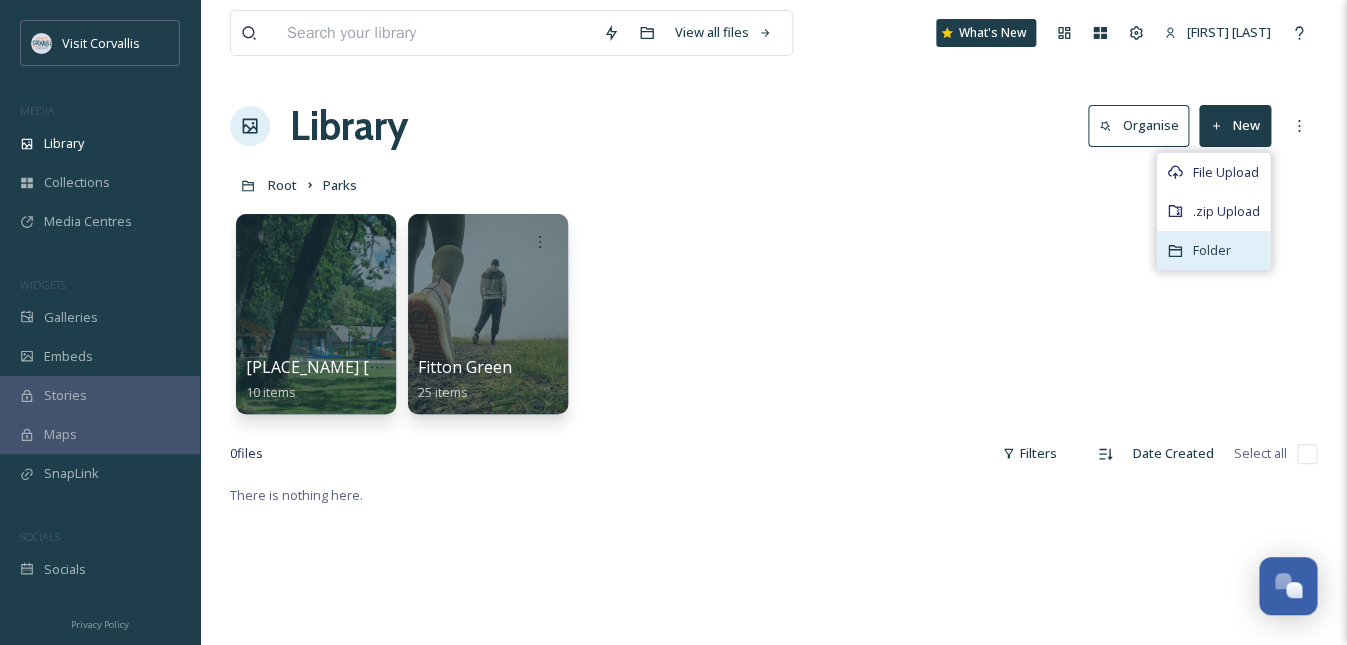 click on "Folder" at bounding box center [1212, 250] 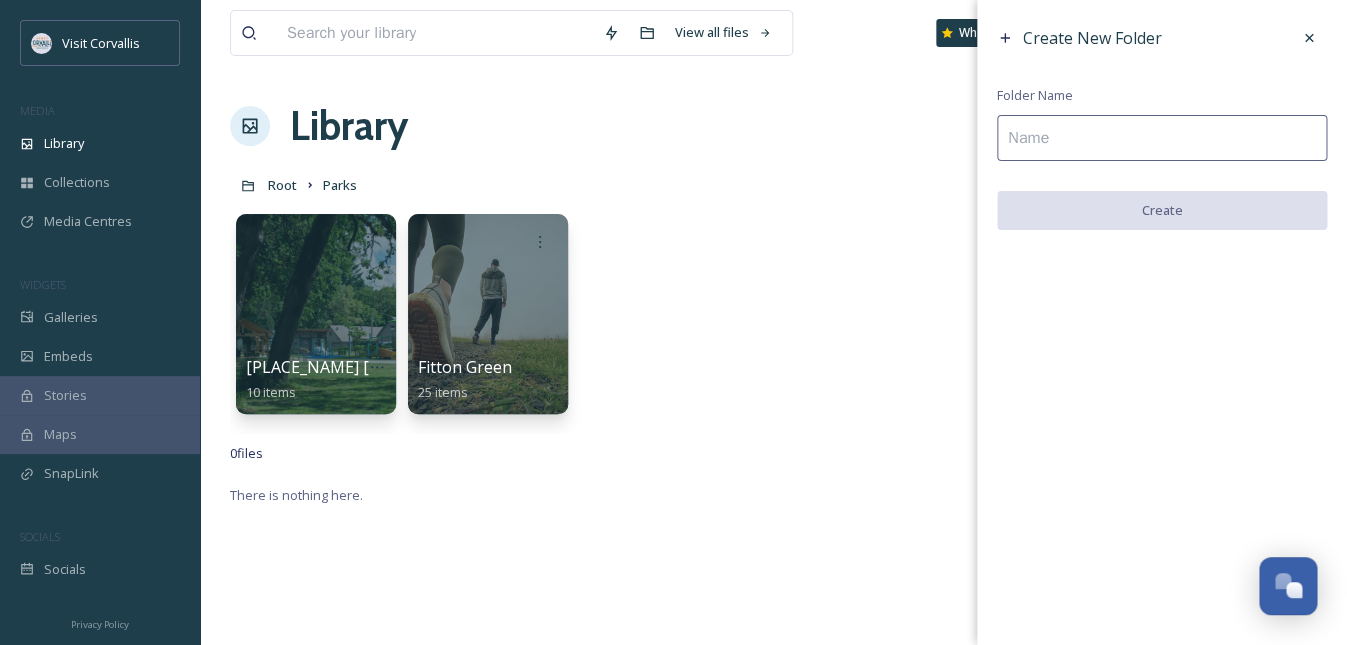 drag, startPoint x: 1166, startPoint y: 137, endPoint x: 1314, endPoint y: 170, distance: 151.63443 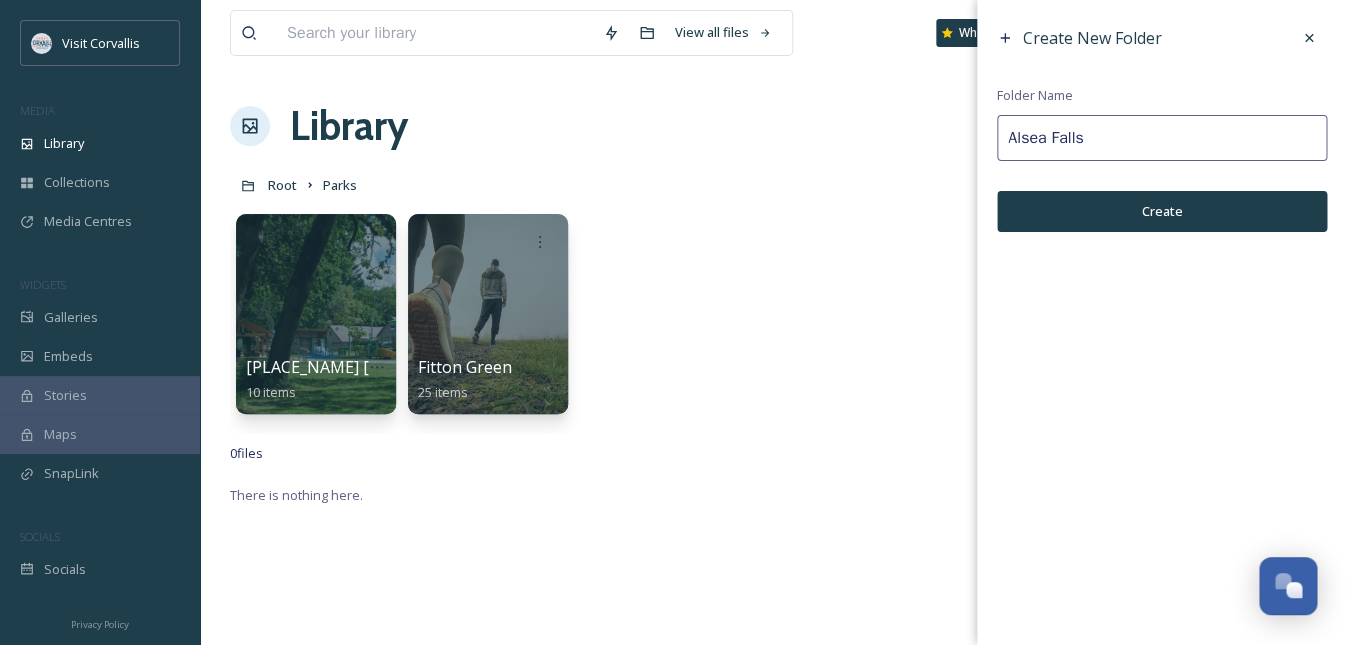 type on "Alsea Falls" 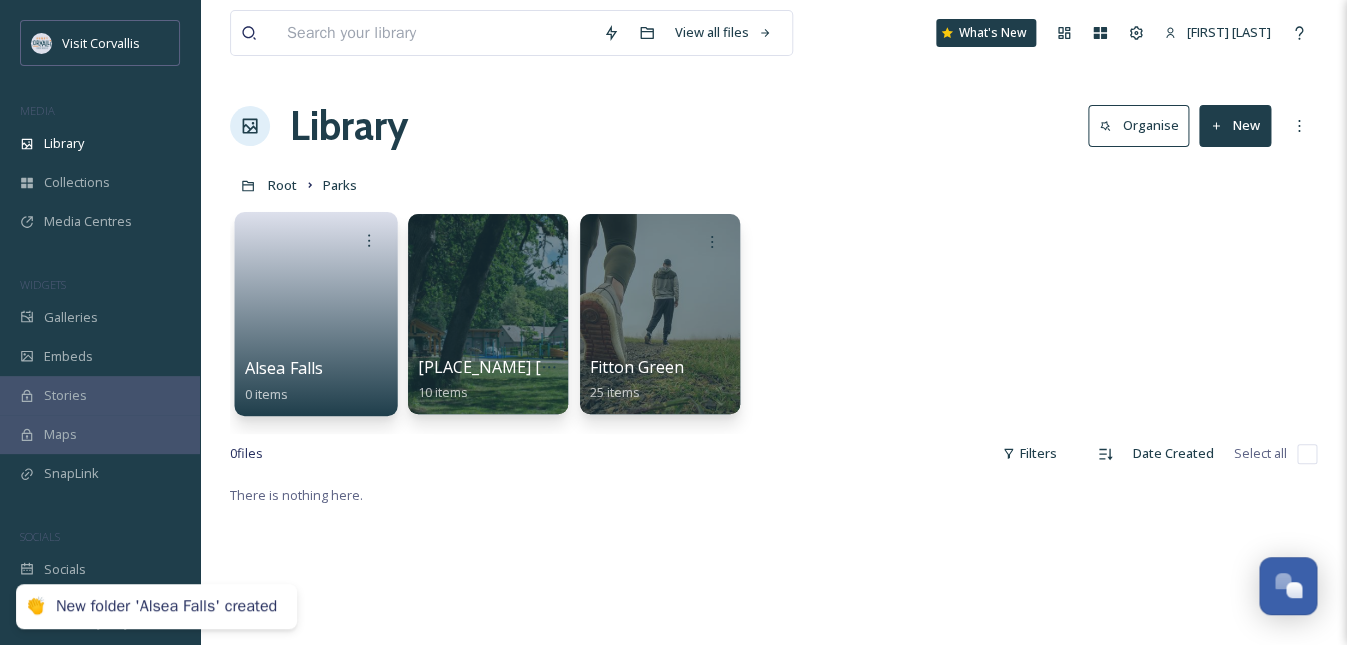 click at bounding box center [316, 307] 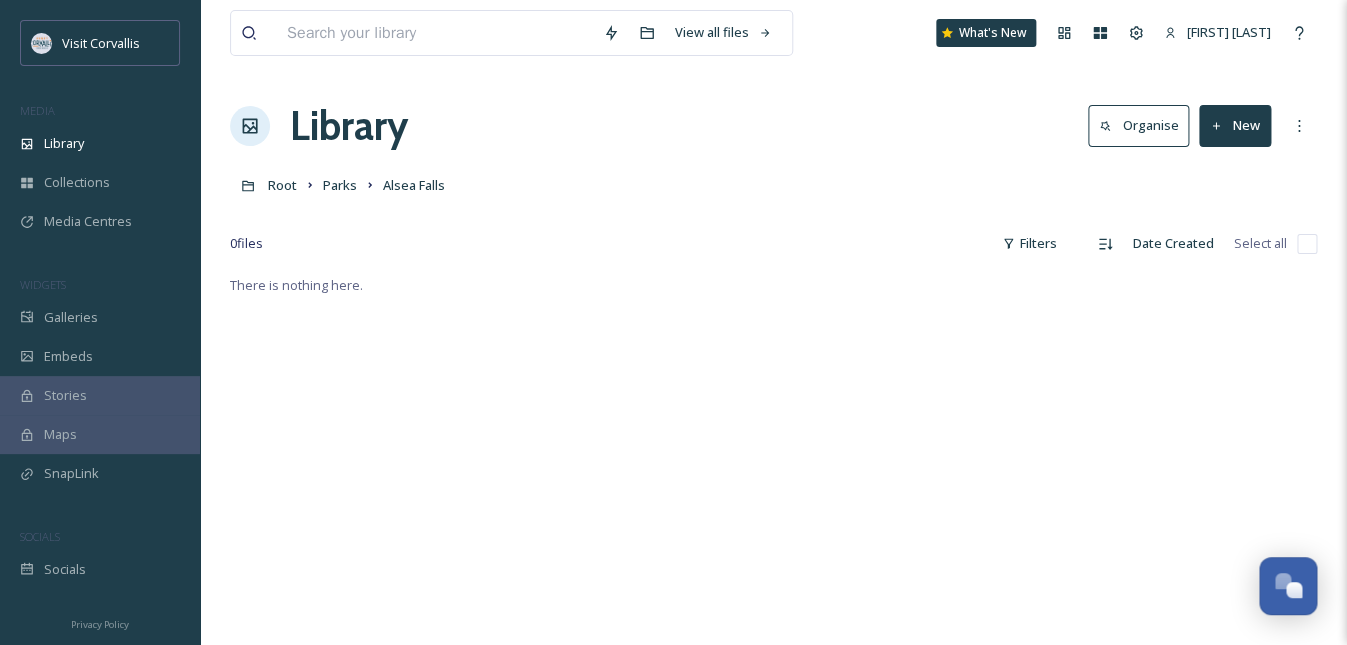 click on "New" at bounding box center (1235, 125) 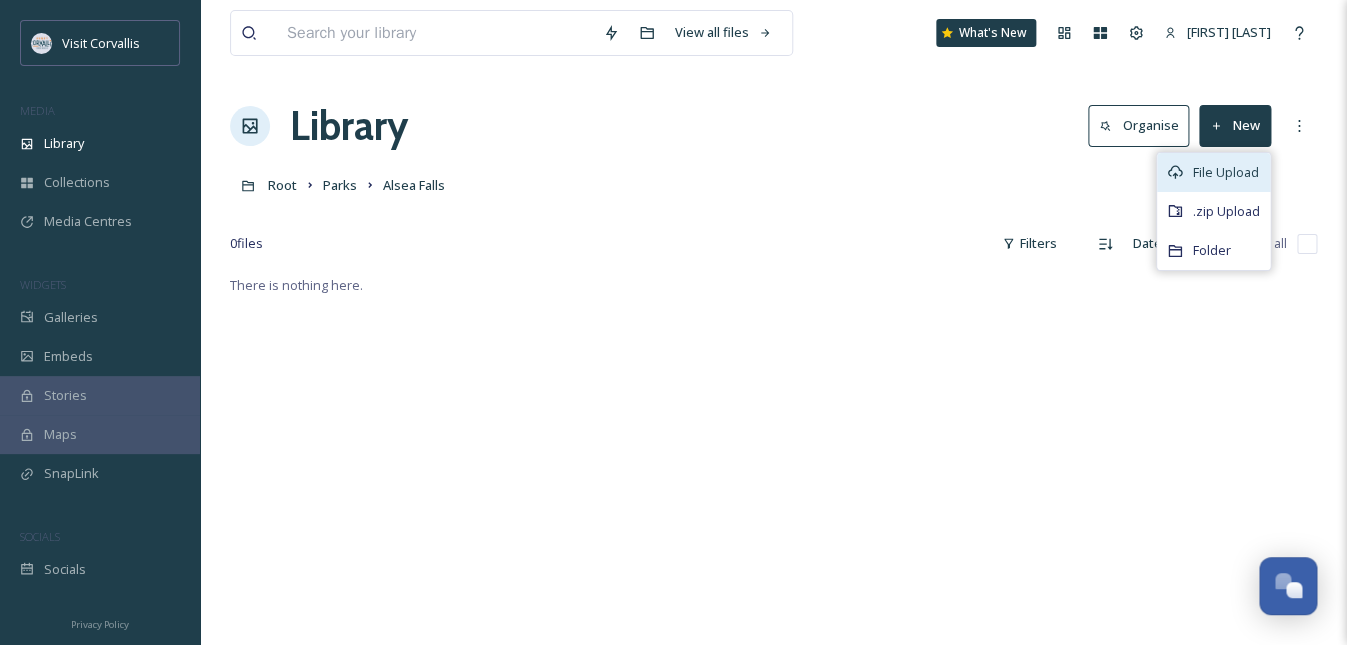 click on "File Upload" at bounding box center [1226, 172] 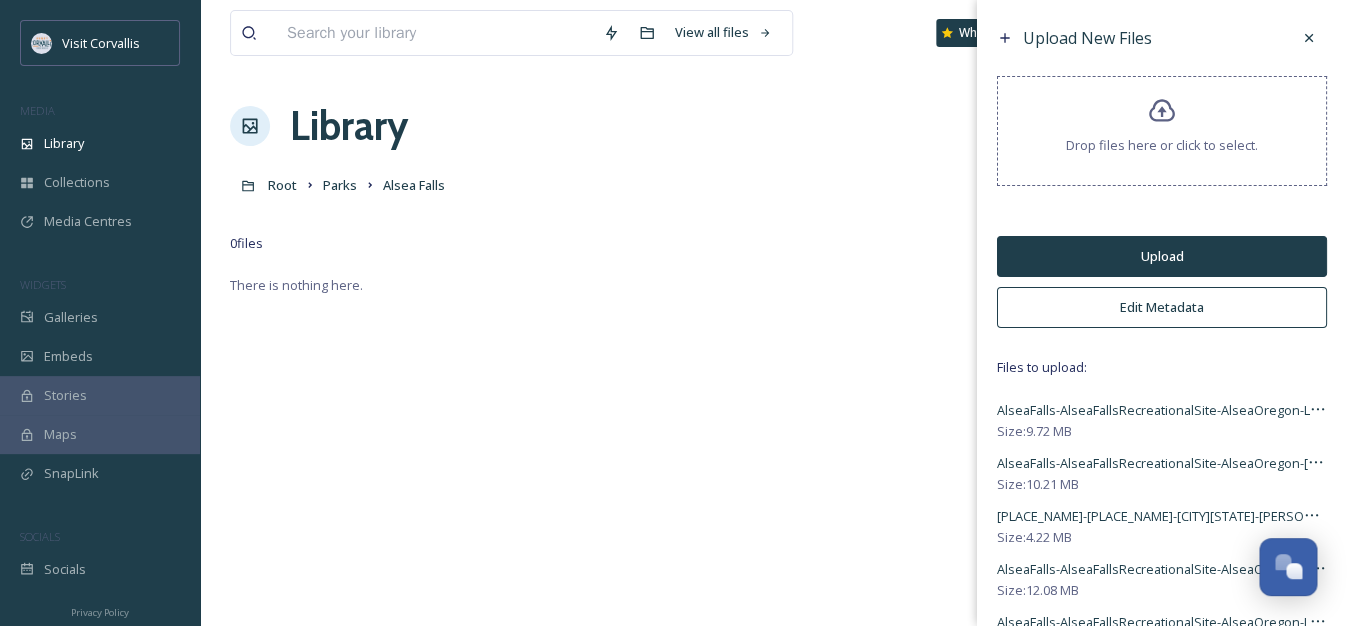 click on "Edit Metadata" at bounding box center [1162, 307] 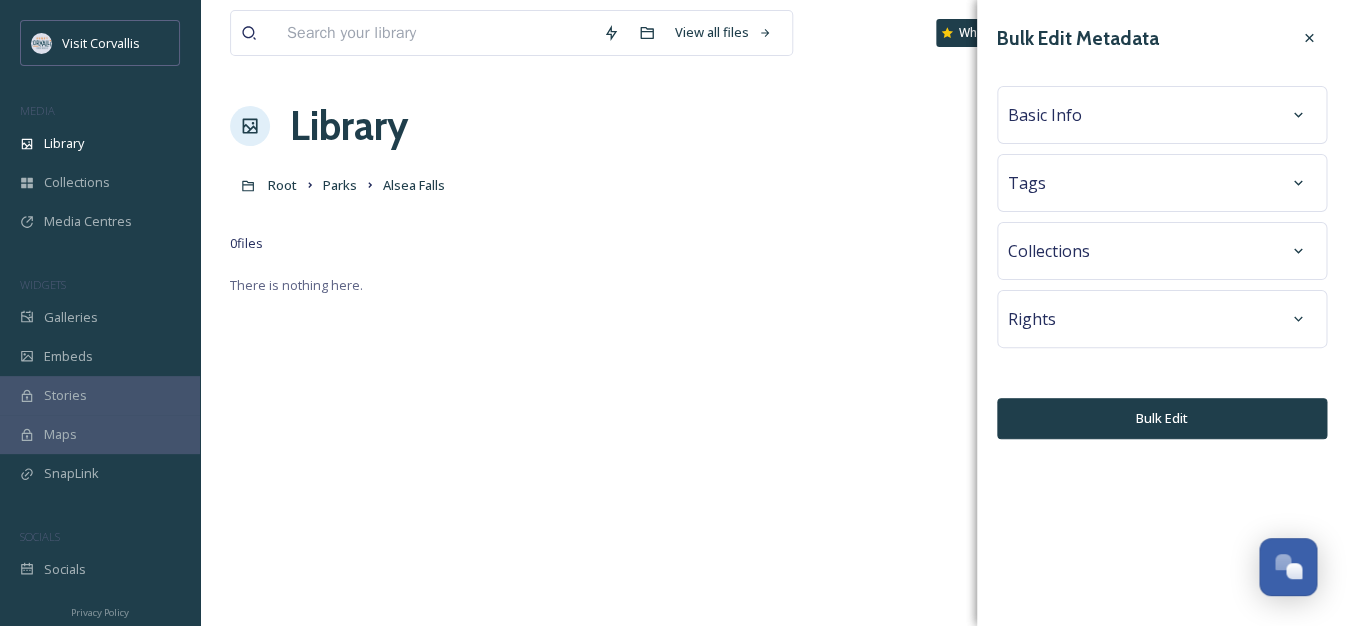 click on "Basic Info" at bounding box center [1162, 115] 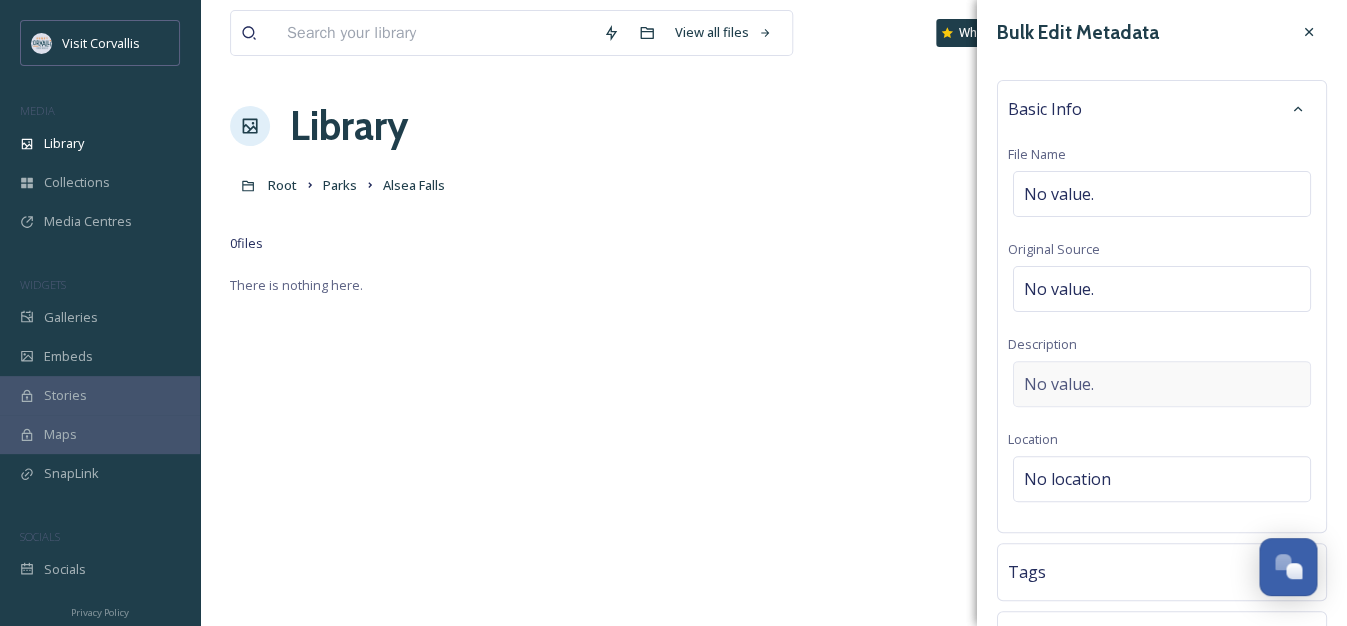 scroll, scrollTop: 0, scrollLeft: 0, axis: both 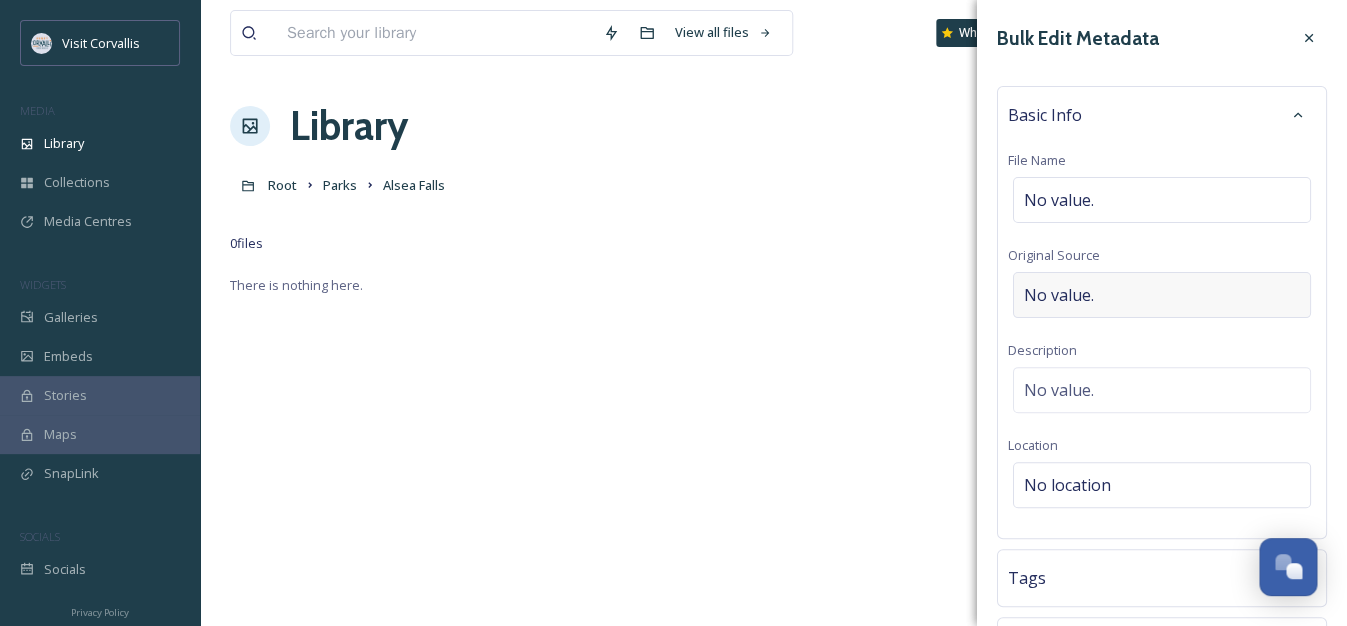 click on "No value." at bounding box center [1059, 295] 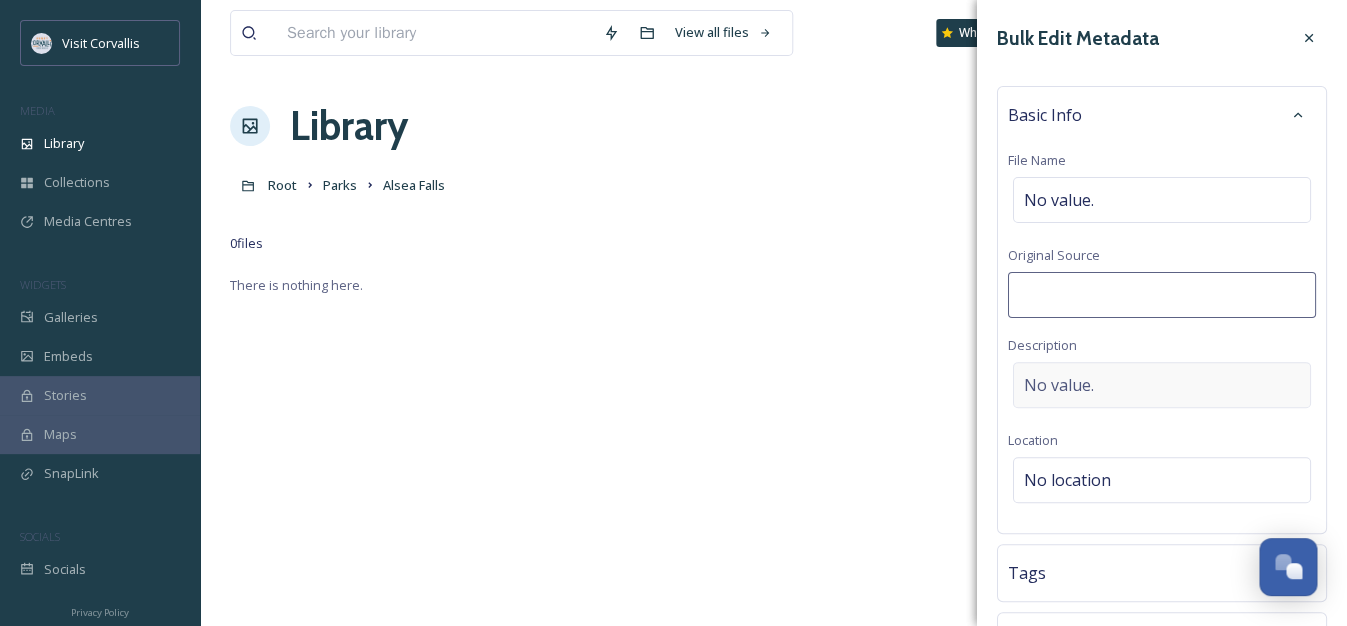 click on "No value." at bounding box center (1162, 385) 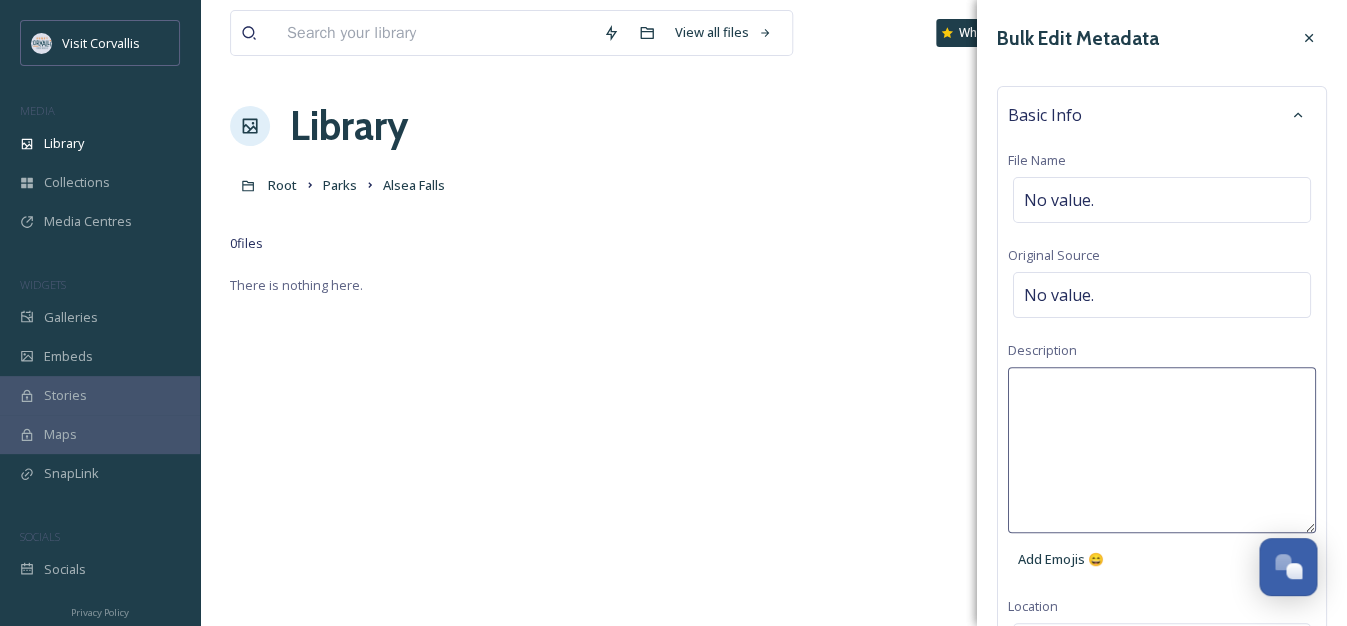 click at bounding box center (1162, 450) 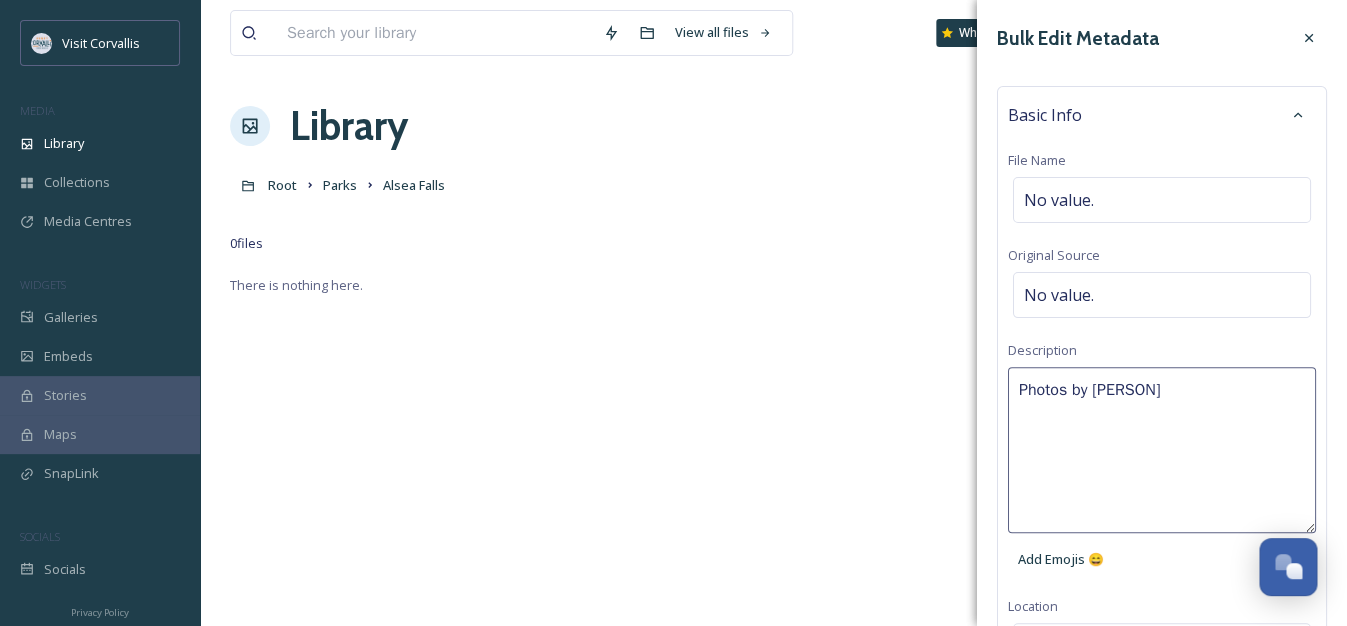 click on "Photos by [PERSON]" at bounding box center (1162, 450) 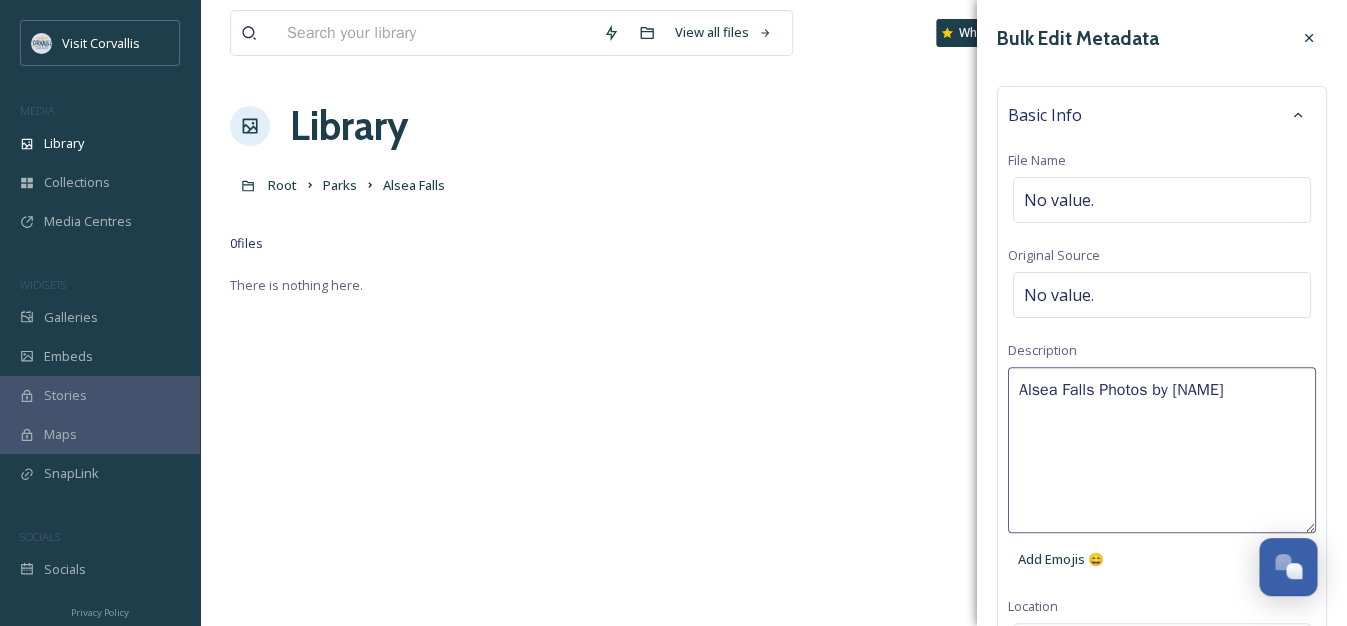 click on "Alsea Falls Photos by [NAME]" at bounding box center [1162, 450] 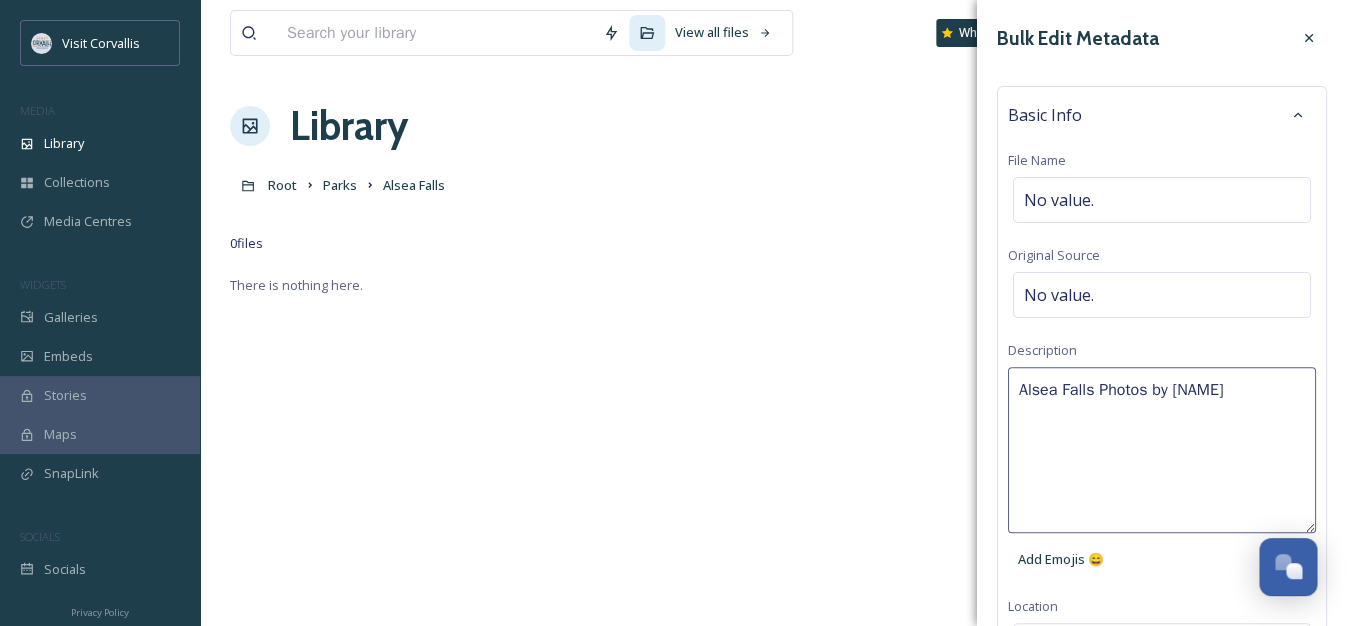 paste on "Alsea Falls Recreation Site is located in [STATE]'s beautiful Coast Range, about 45 minutes south of Corvallis." 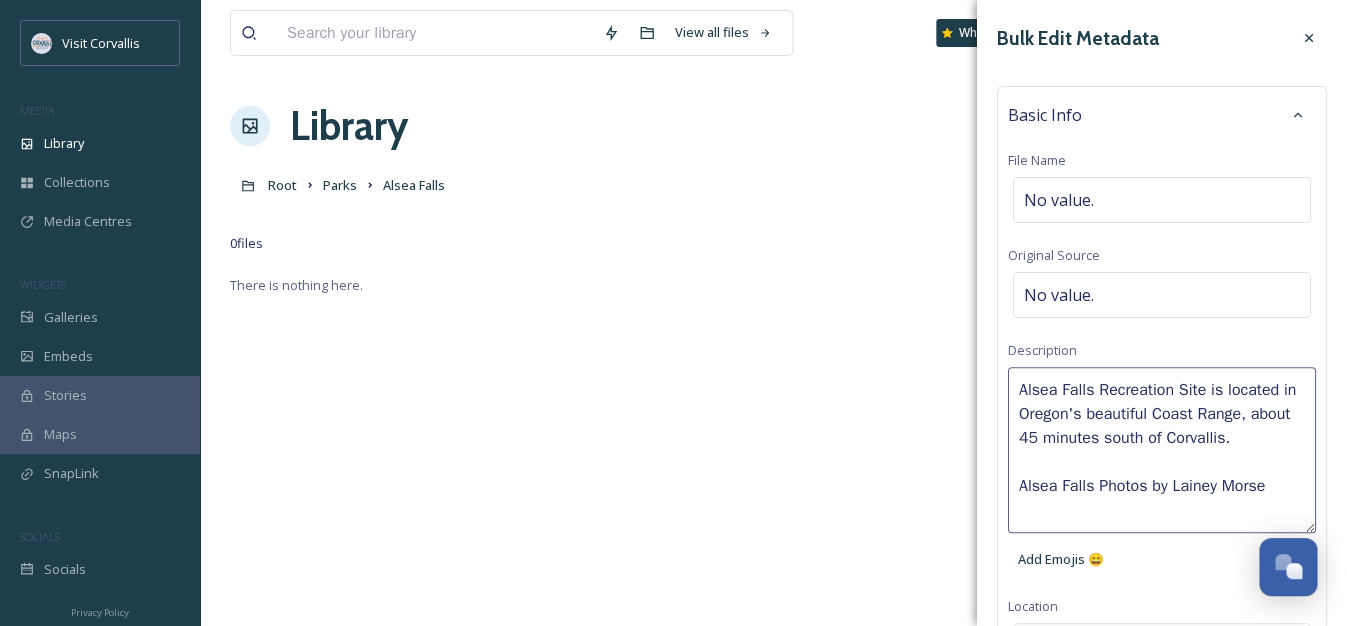 click on "Alsea Falls Recreation Site is located in Oregon's beautiful Coast Range, about 45 minutes south of Corvallis.
Alsea Falls Photos by Lainey Morse" at bounding box center [1162, 450] 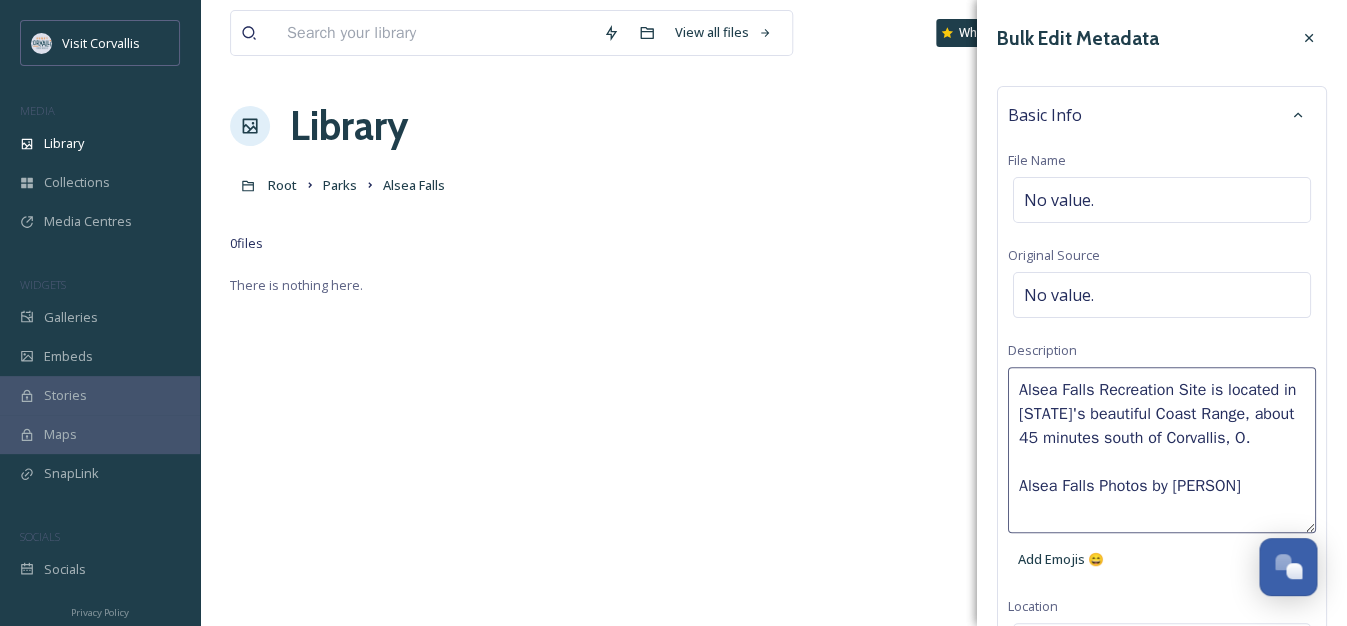 type on "Alsea Falls Recreation Site is located in [STATE]'s beautiful Coast Range, about 45 minutes south of Corvallis, [STATE].
Alsea Falls Photos by [NAME]" 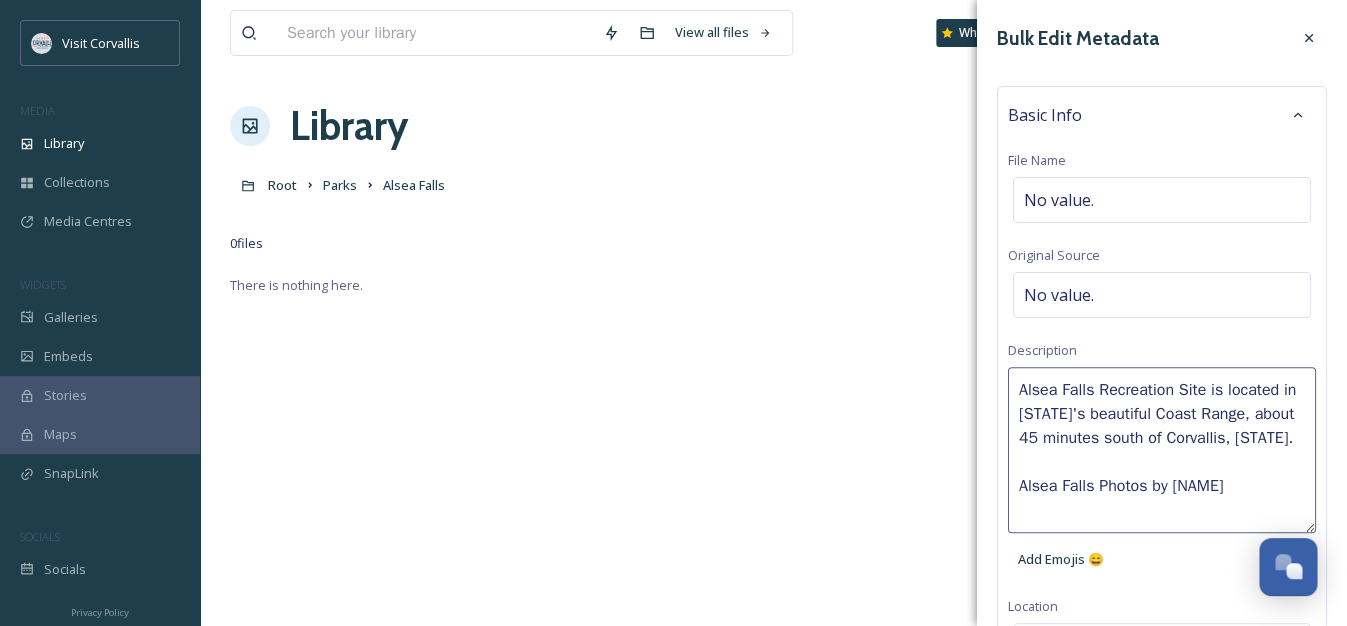 scroll, scrollTop: 384, scrollLeft: 0, axis: vertical 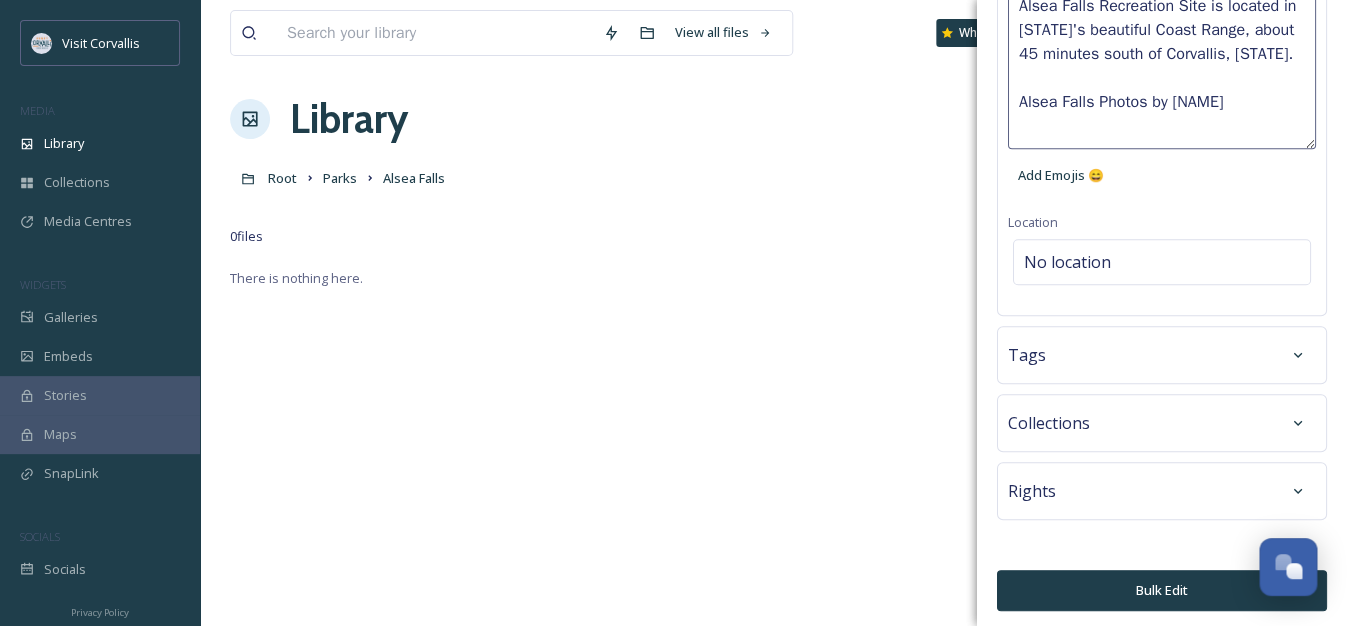 click on "Tags" at bounding box center [1162, 355] 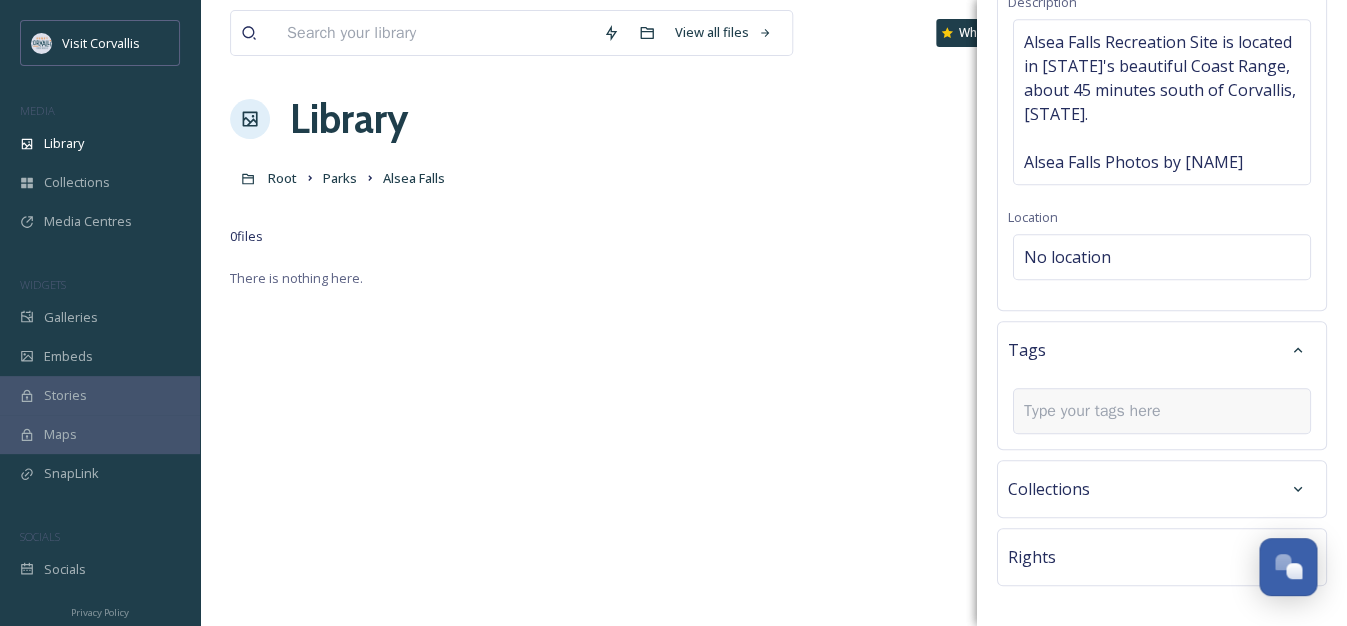 click at bounding box center (1100, 411) 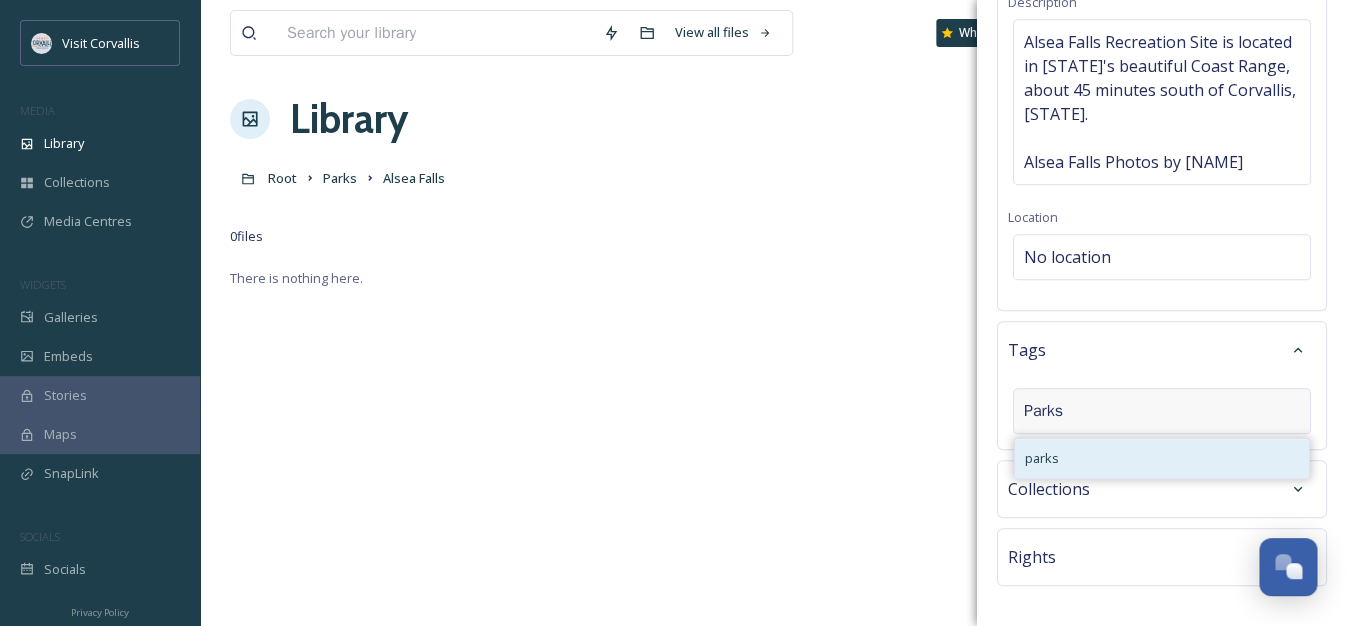 type on "Parks" 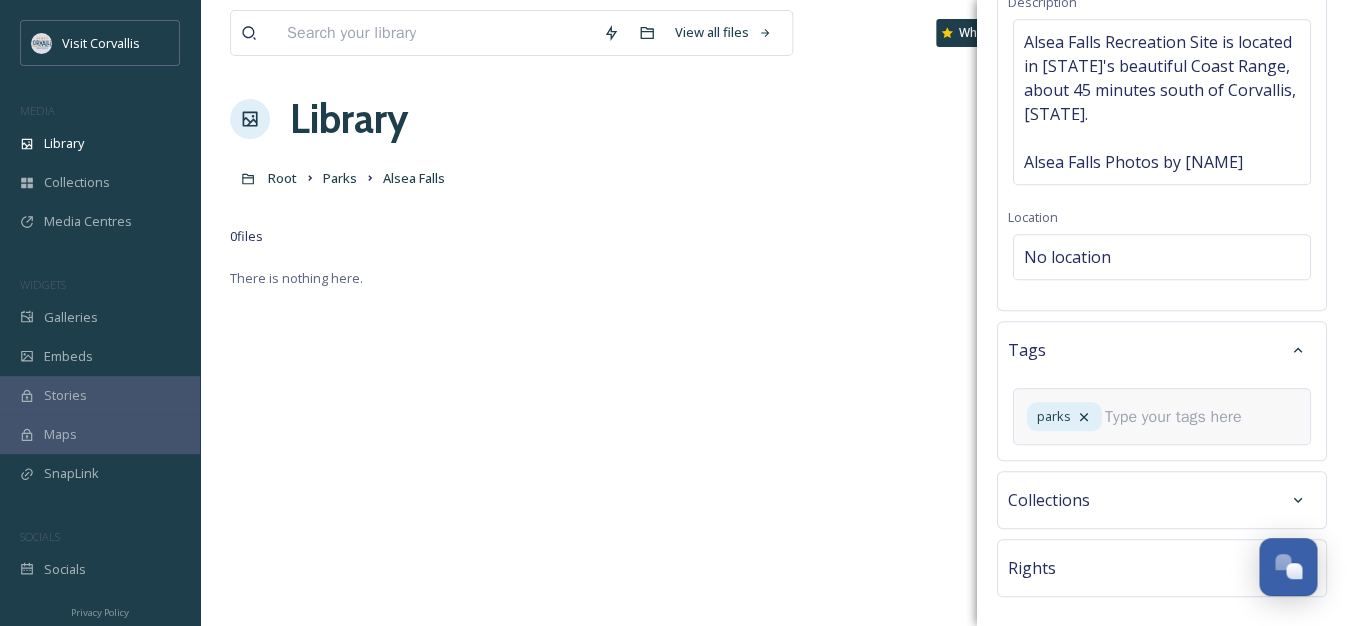 click at bounding box center [1181, 417] 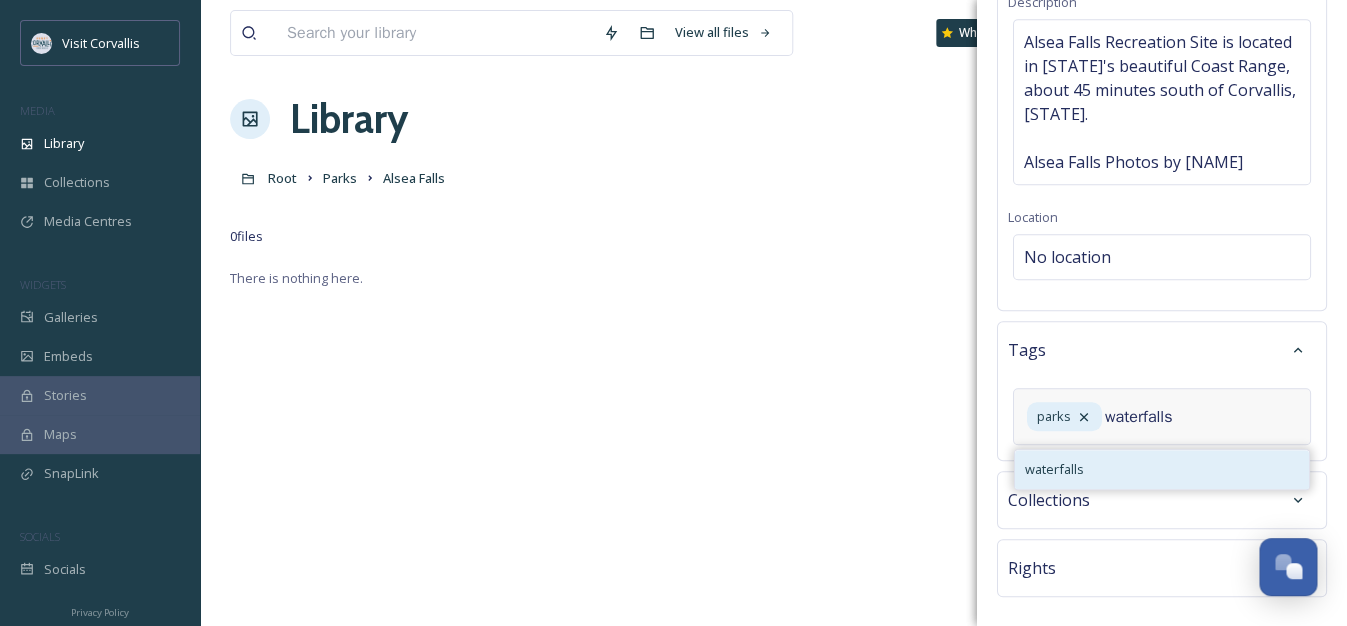 type on "waterfalls" 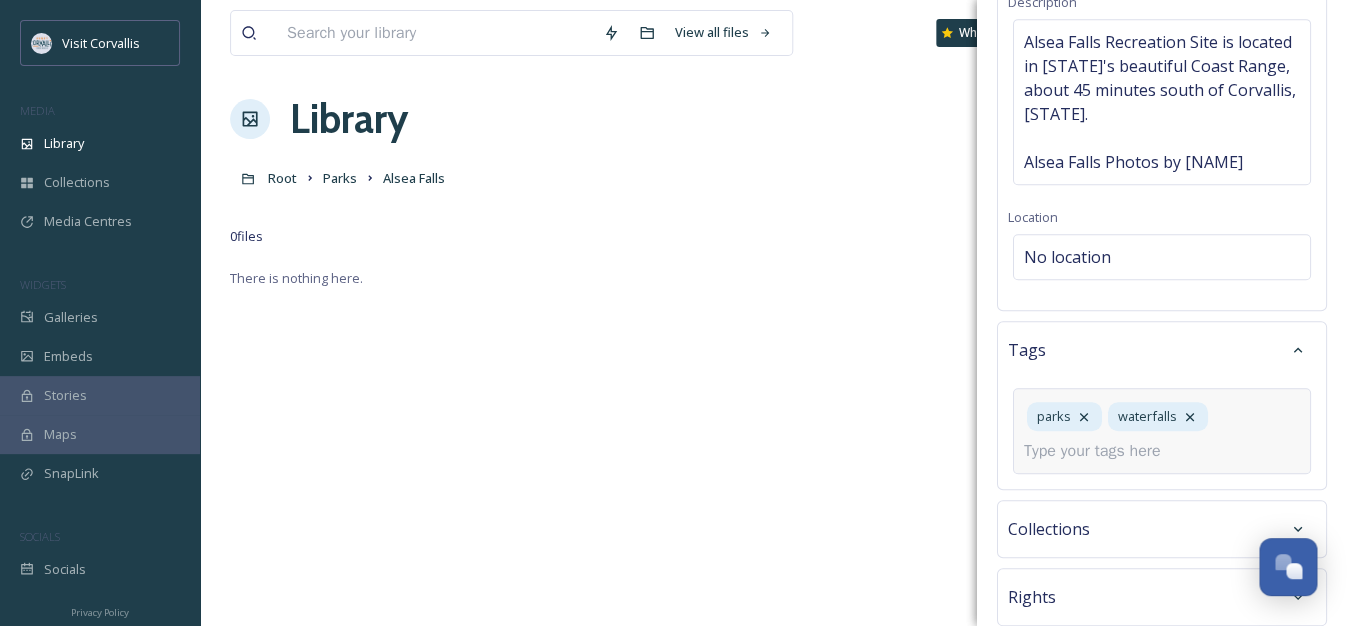 click at bounding box center (1100, 451) 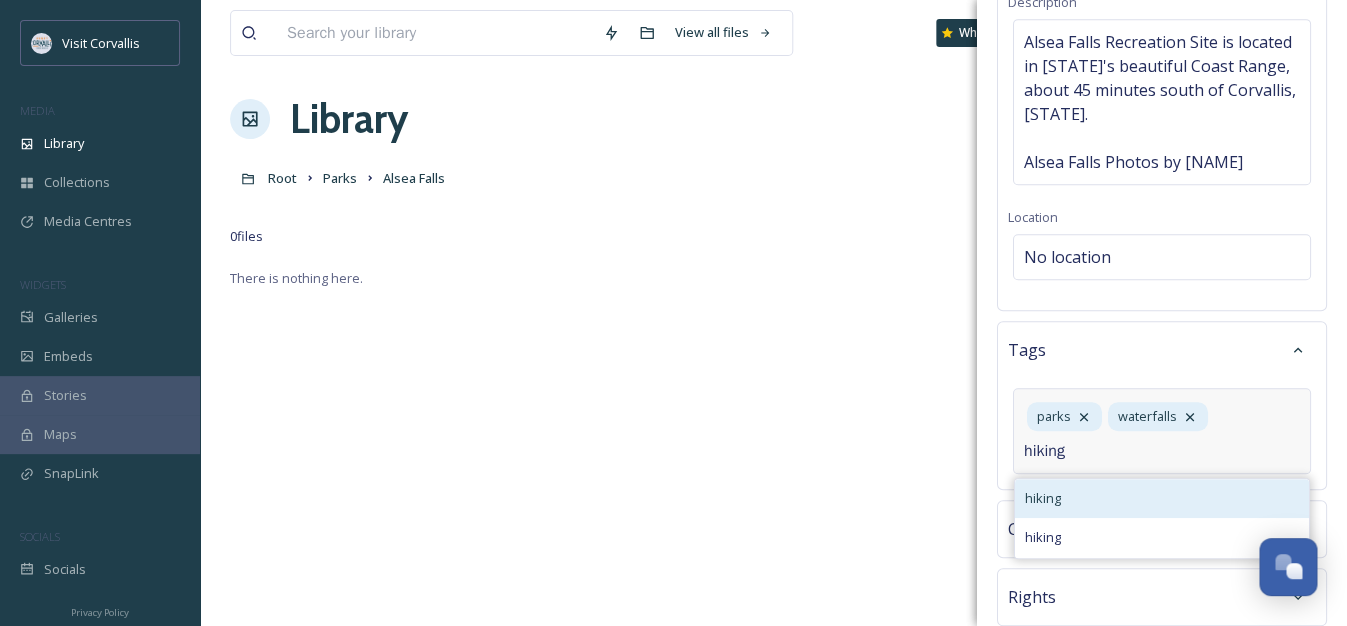type on "hiking" 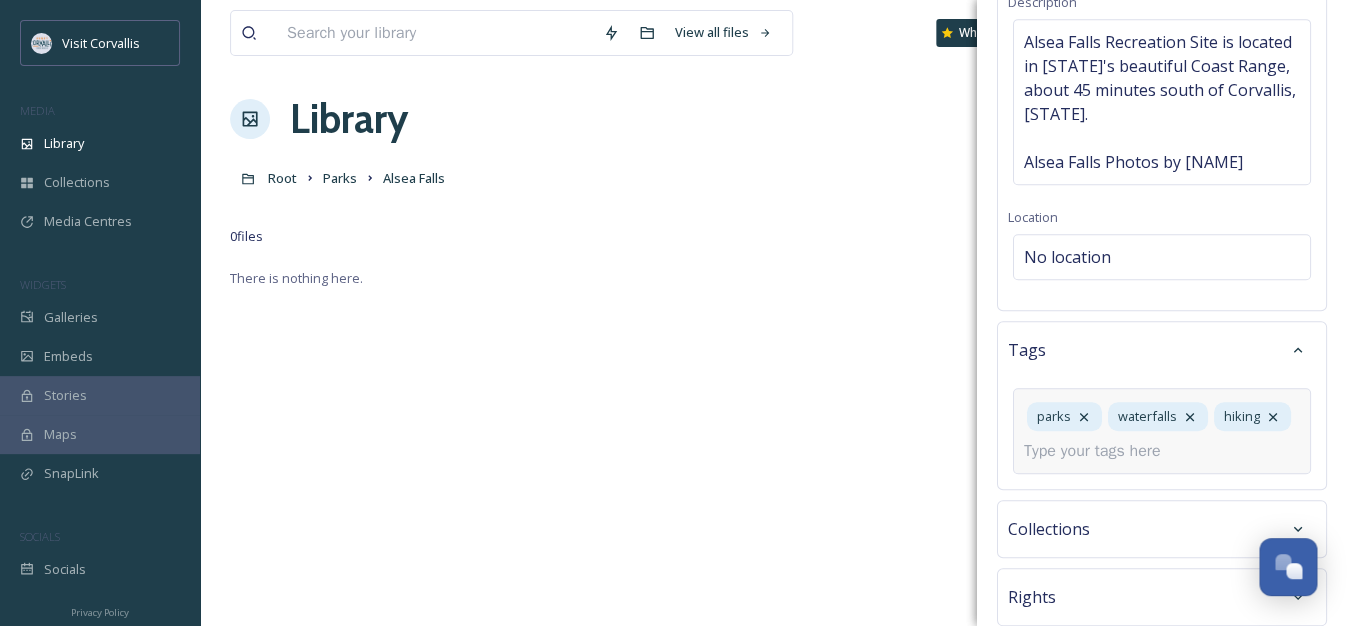 click at bounding box center (1100, 451) 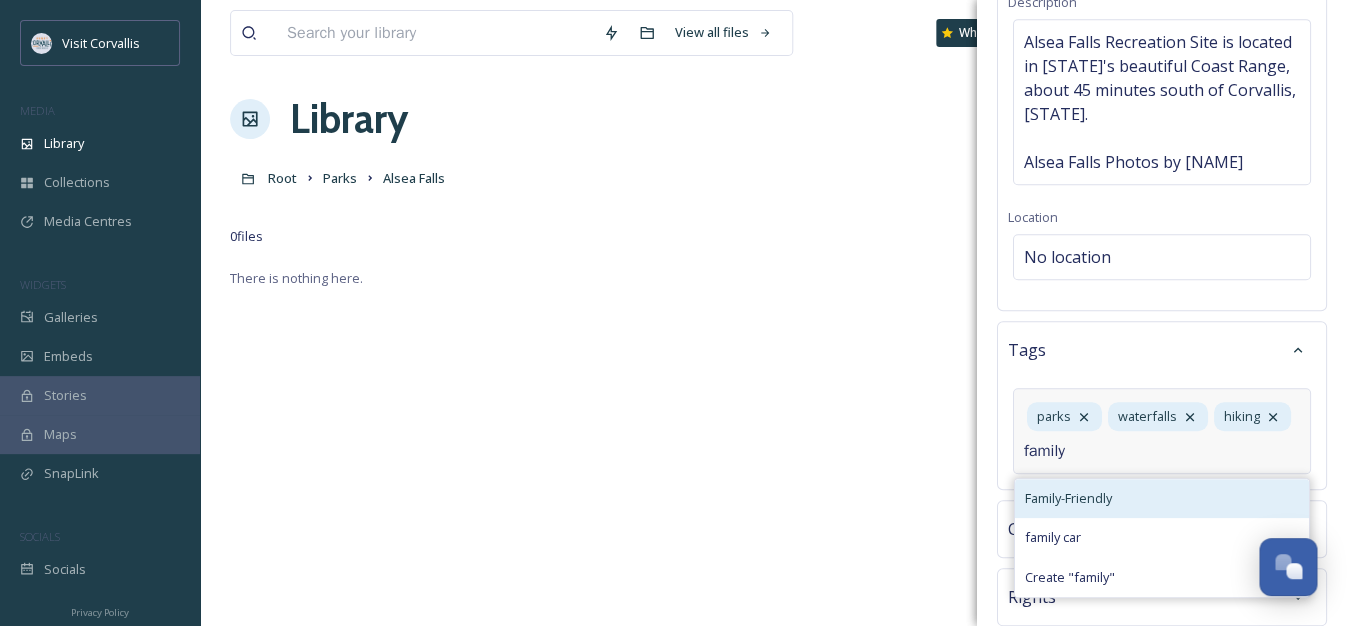 type on "family" 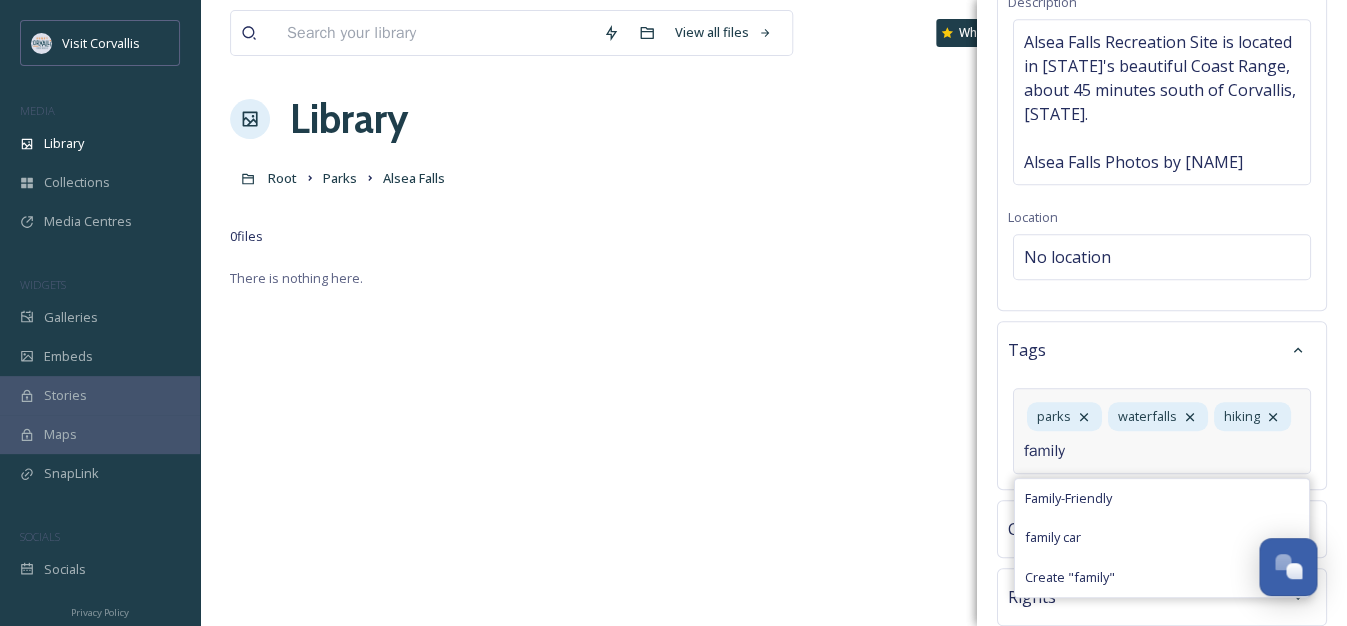 type 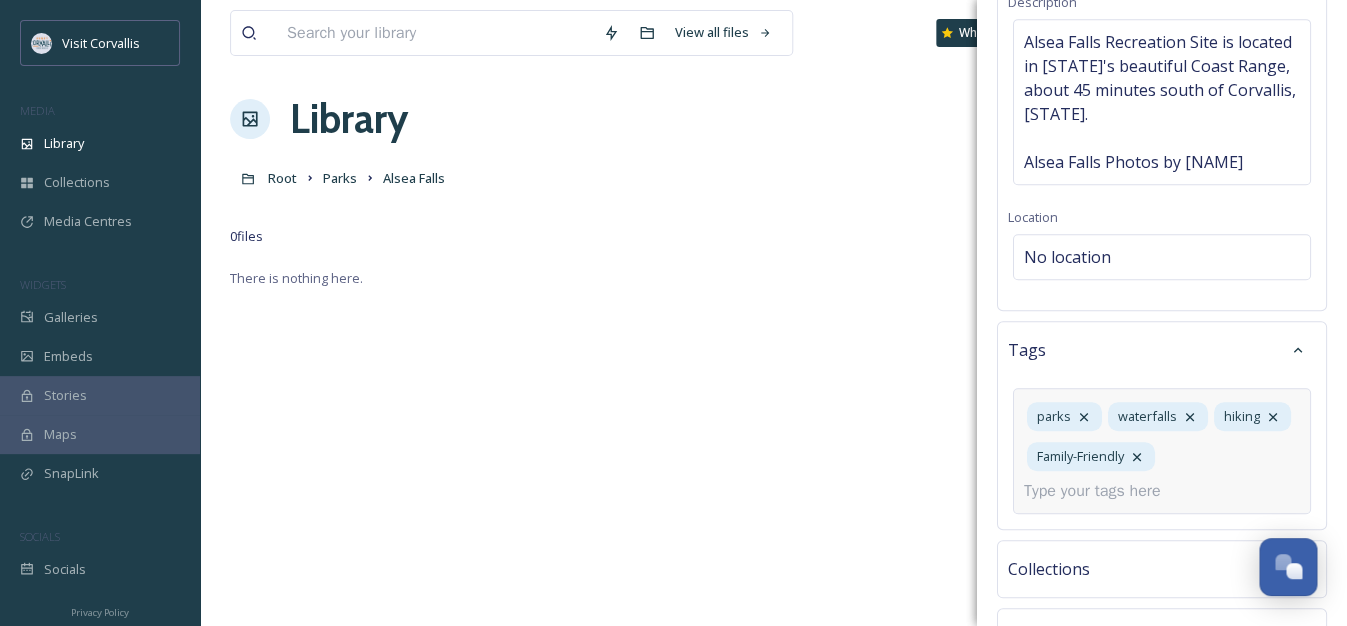 scroll, scrollTop: 499, scrollLeft: 0, axis: vertical 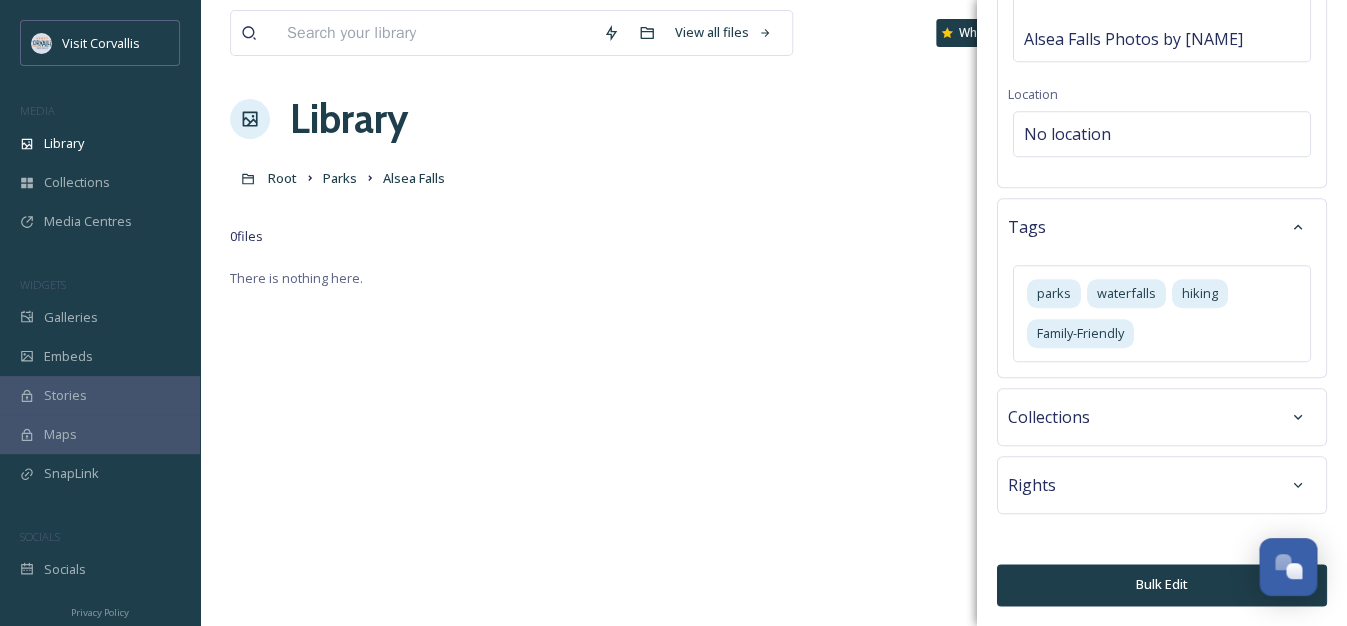 click on "Bulk Edit" at bounding box center [1162, 584] 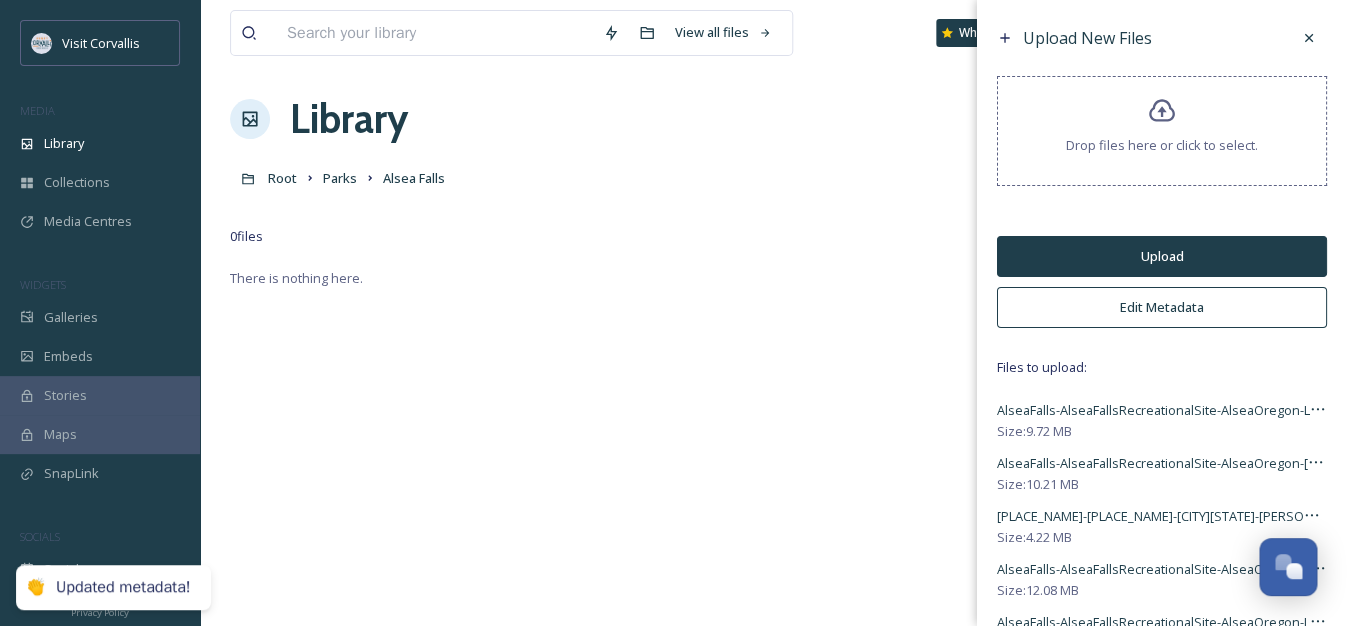 click on "Upload" at bounding box center [1162, 256] 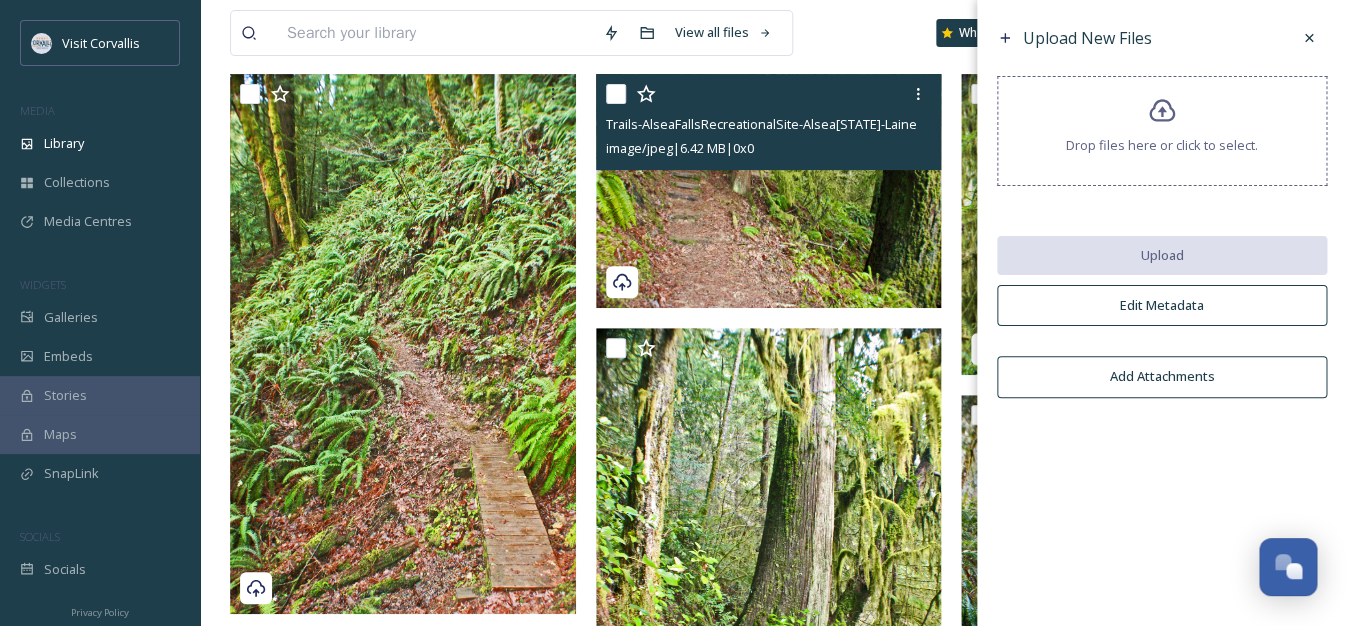 scroll, scrollTop: 0, scrollLeft: 0, axis: both 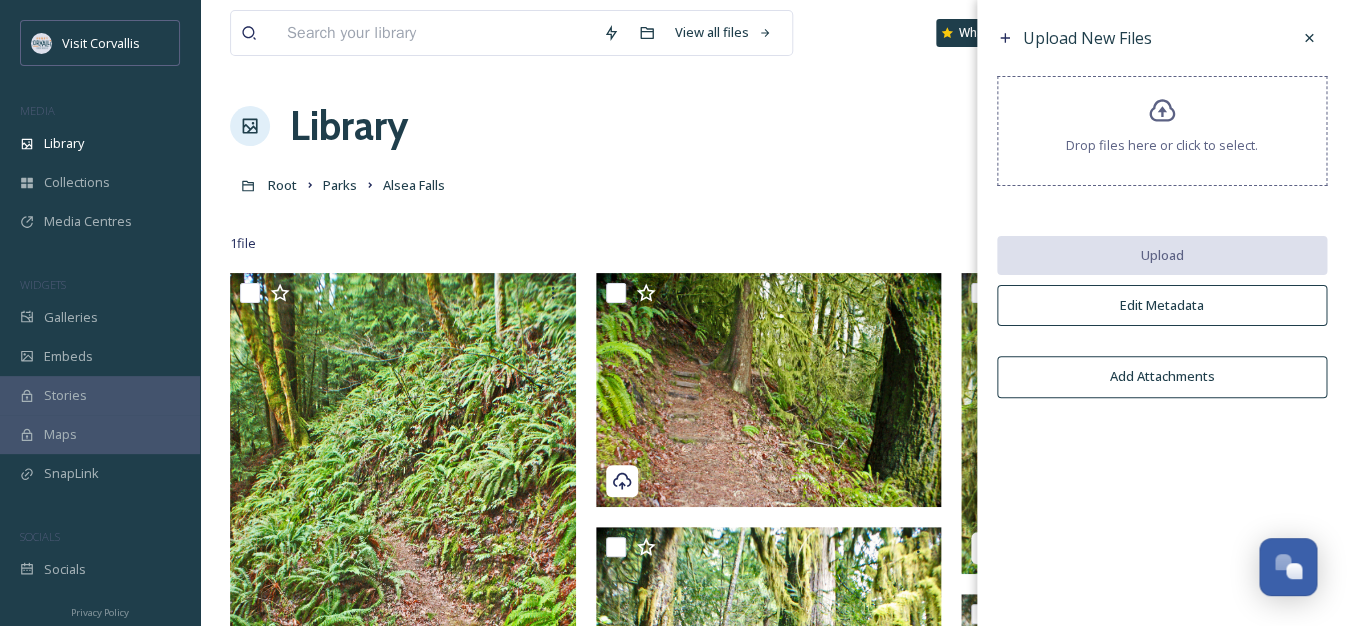click on "Drop files here or click to select." at bounding box center [1162, 131] 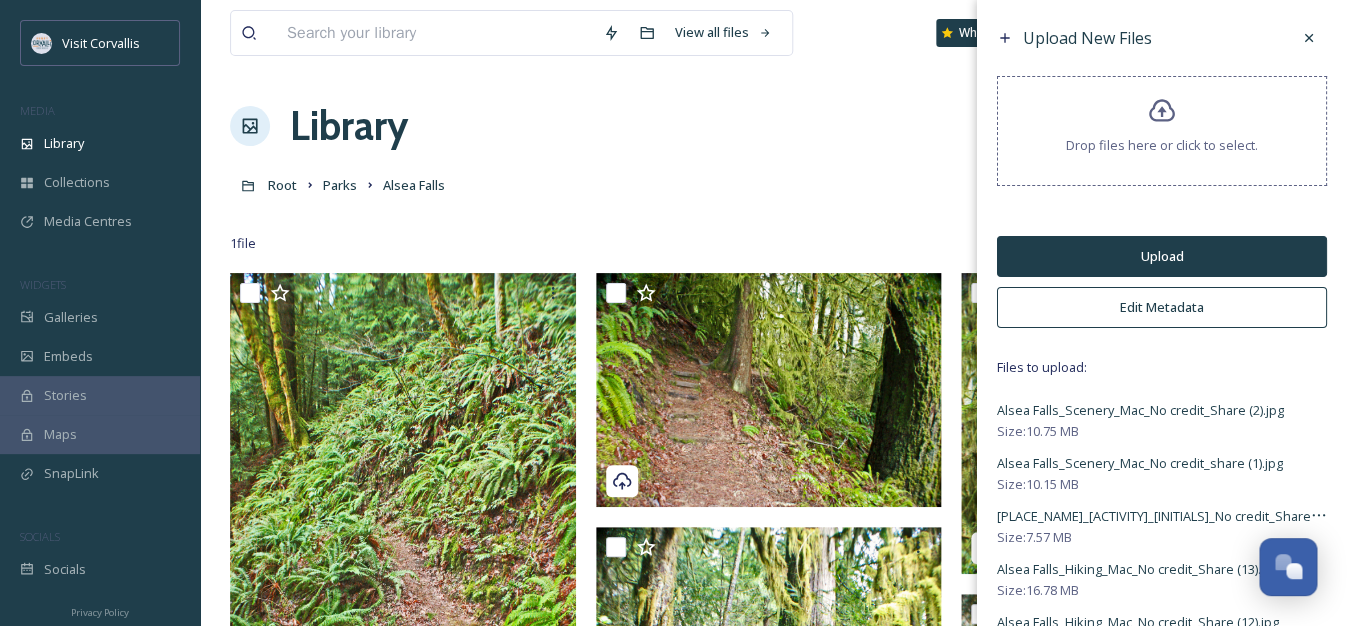 click on "Edit Metadata" at bounding box center [1162, 307] 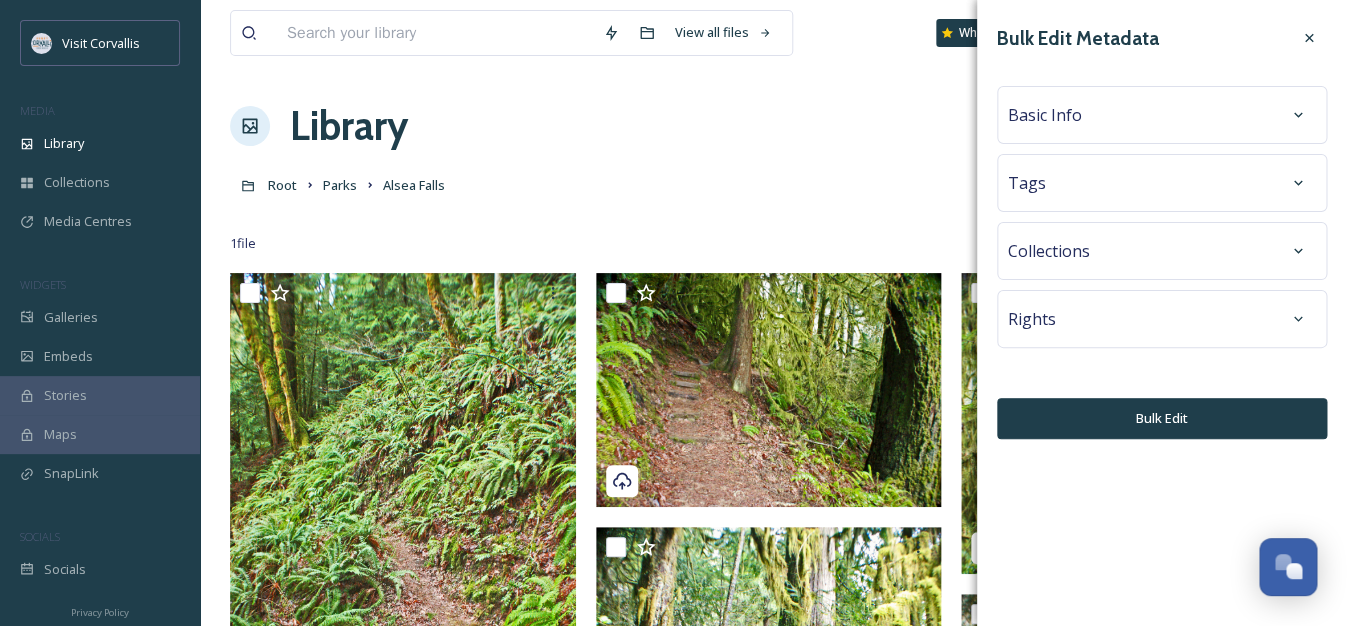 click on "Basic Info" at bounding box center [1162, 115] 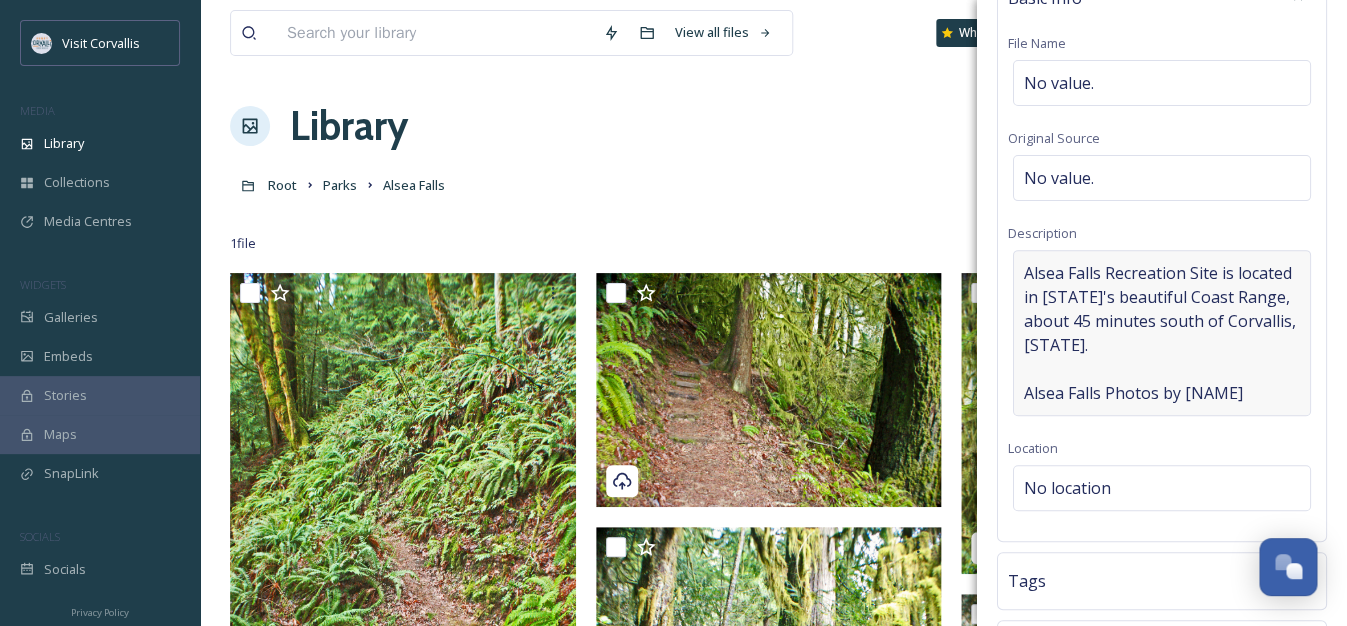 scroll, scrollTop: 334, scrollLeft: 0, axis: vertical 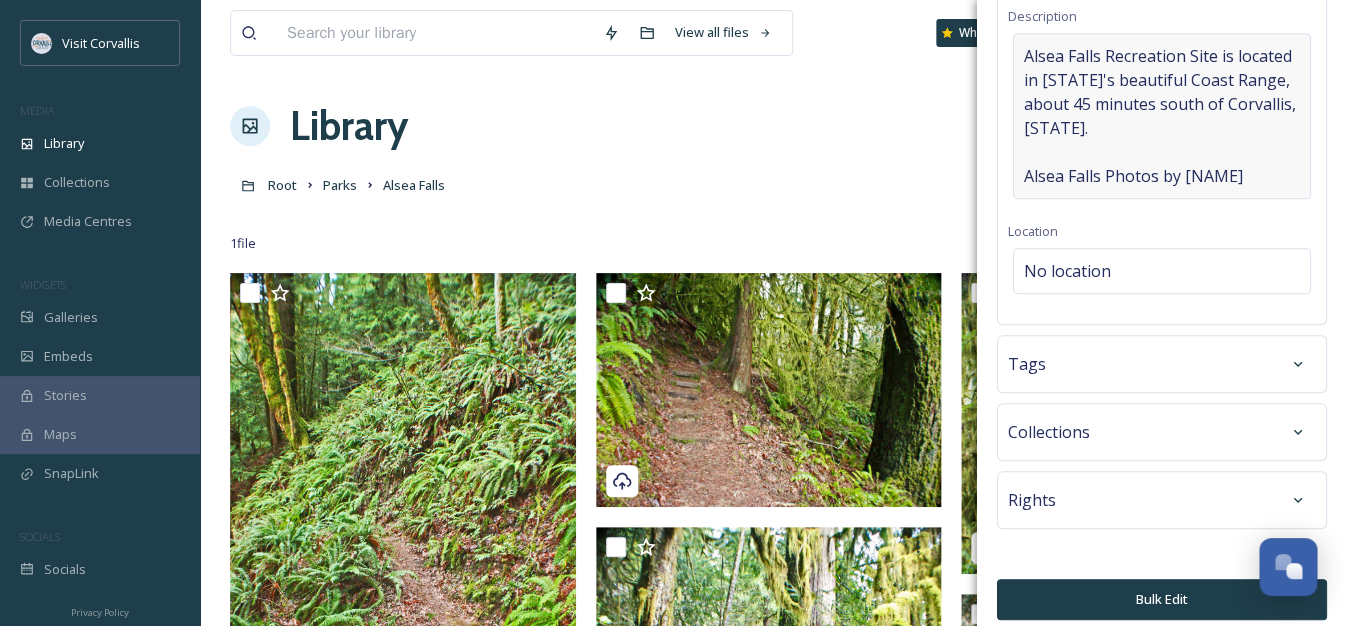 click on "Alsea Falls Recreation Site is located in [STATE]'s beautiful Coast Range, about 45 minutes south of Corvallis, [STATE].
Alsea Falls Photos by [NAME]" at bounding box center (1162, 116) 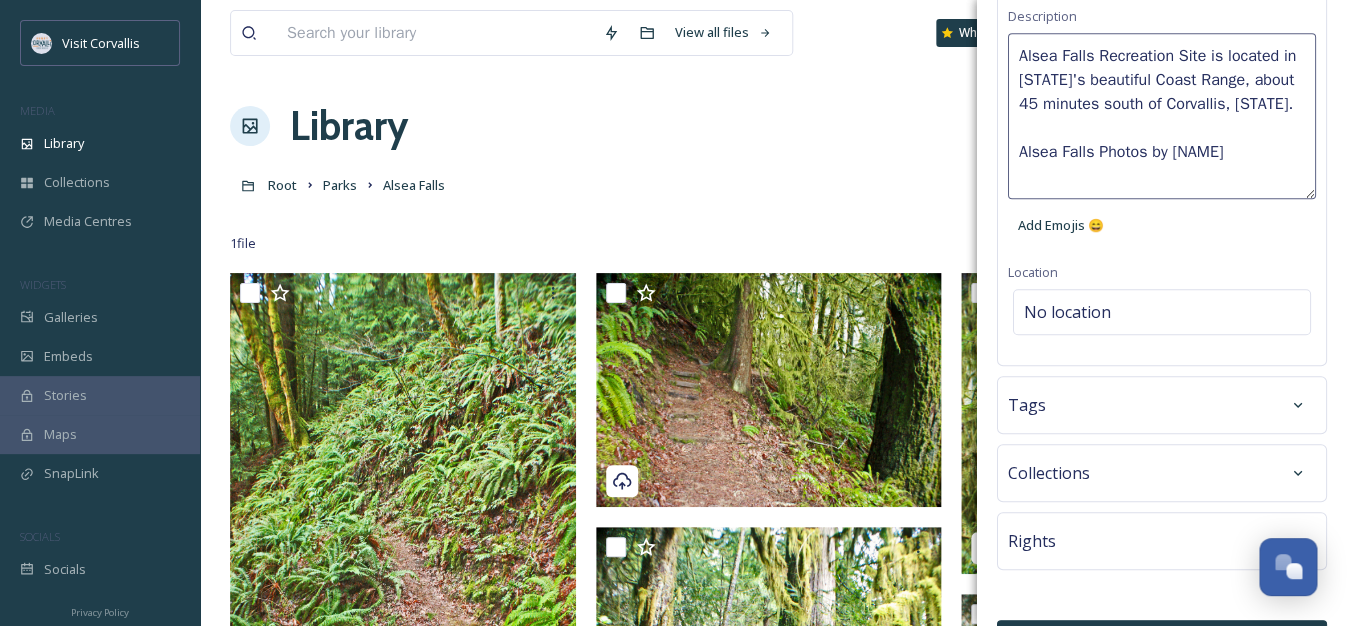 drag, startPoint x: 1019, startPoint y: 156, endPoint x: 1288, endPoint y: 156, distance: 269 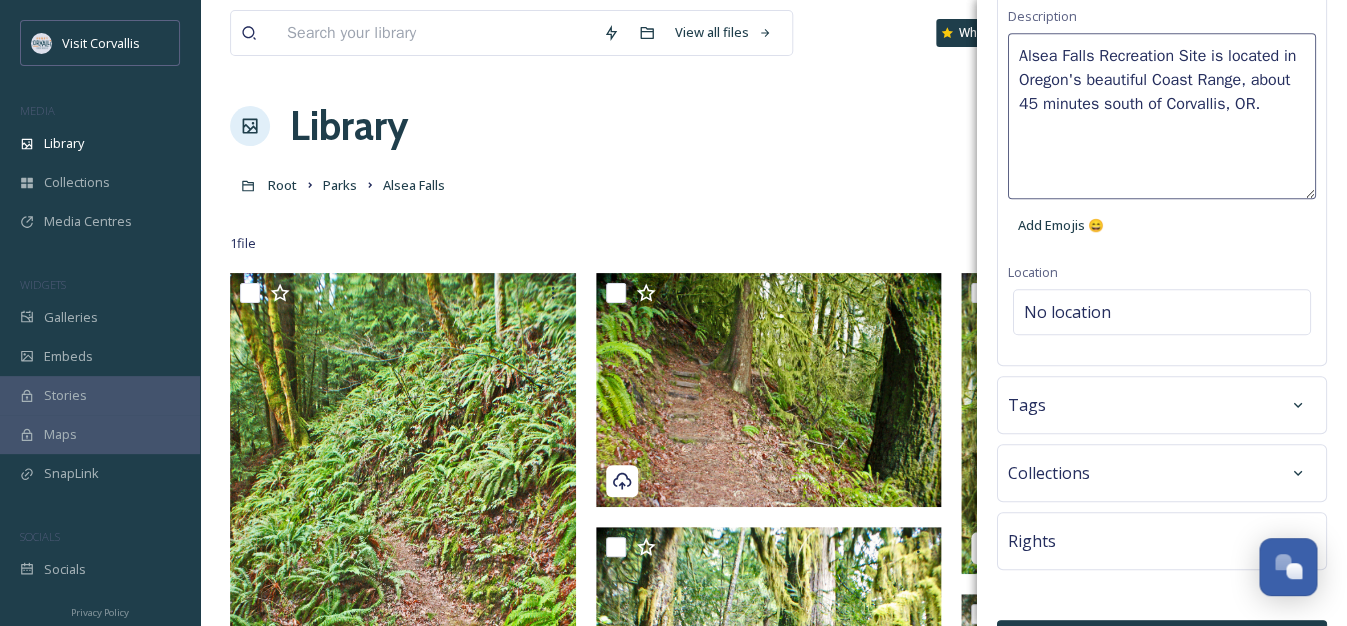 type on "Alsea Falls Recreation Site is located in Oregon's beautiful Coast Range, about 45 minutes south of Corvallis, OR." 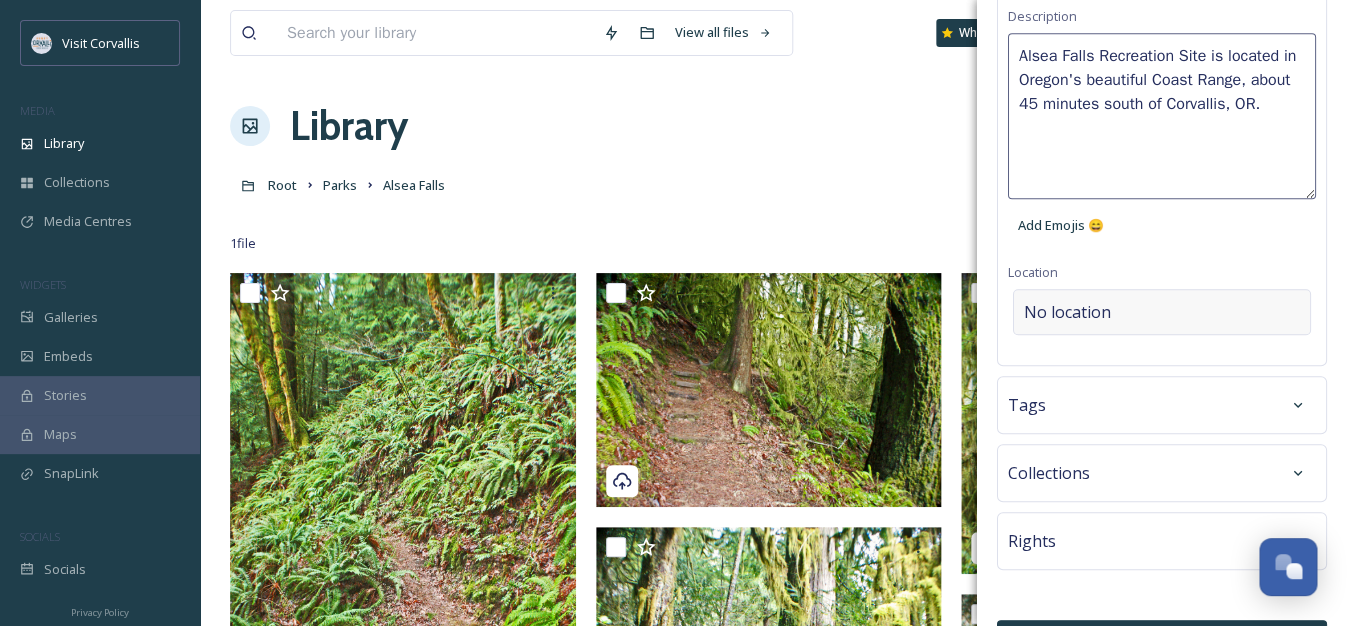 click on "Alsea Falls Recreation Site is located in [STATE]'s beautiful Coast Range, about 45 minutes south of Corvallis, [STATE].  Add Emojis 😄 Location No location" at bounding box center (1162, 59) 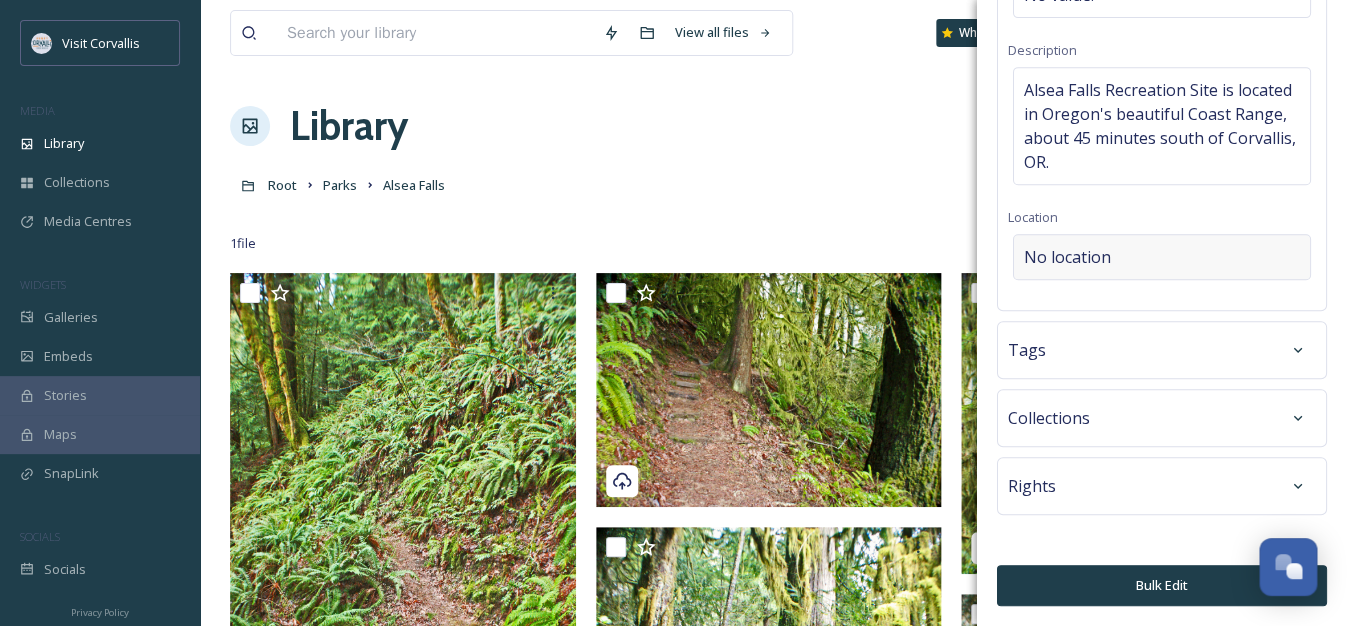 click on "No location" at bounding box center (1067, 257) 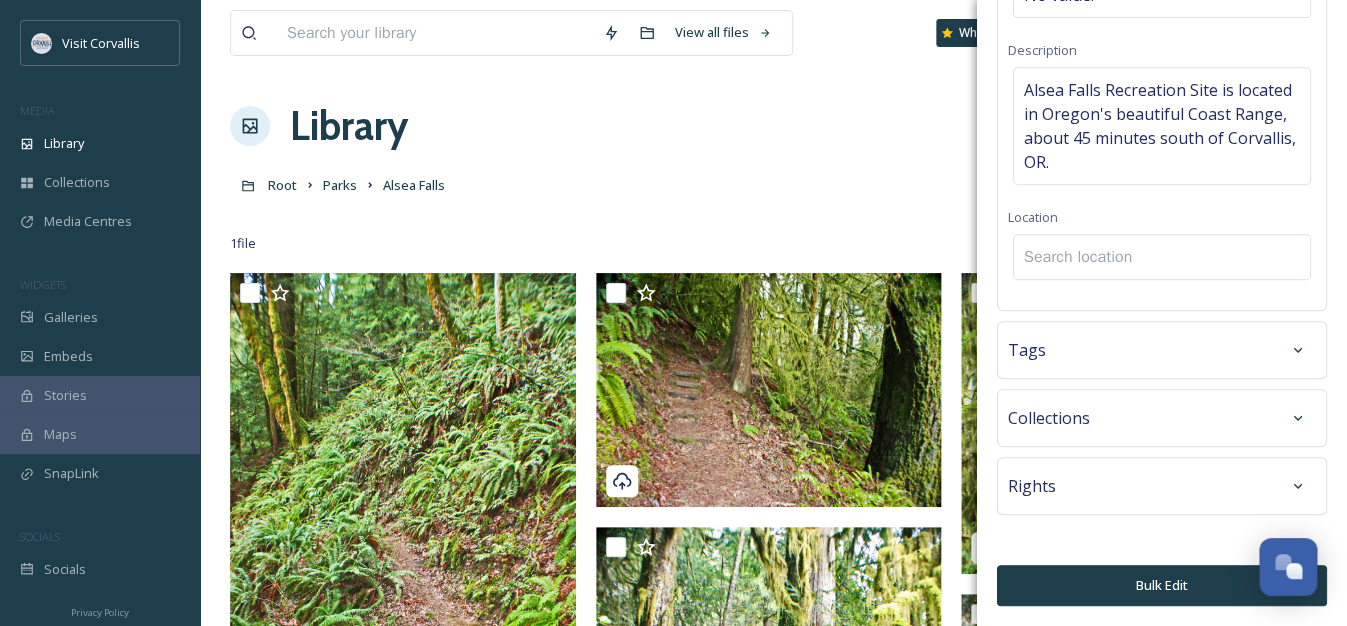click at bounding box center [1162, 257] 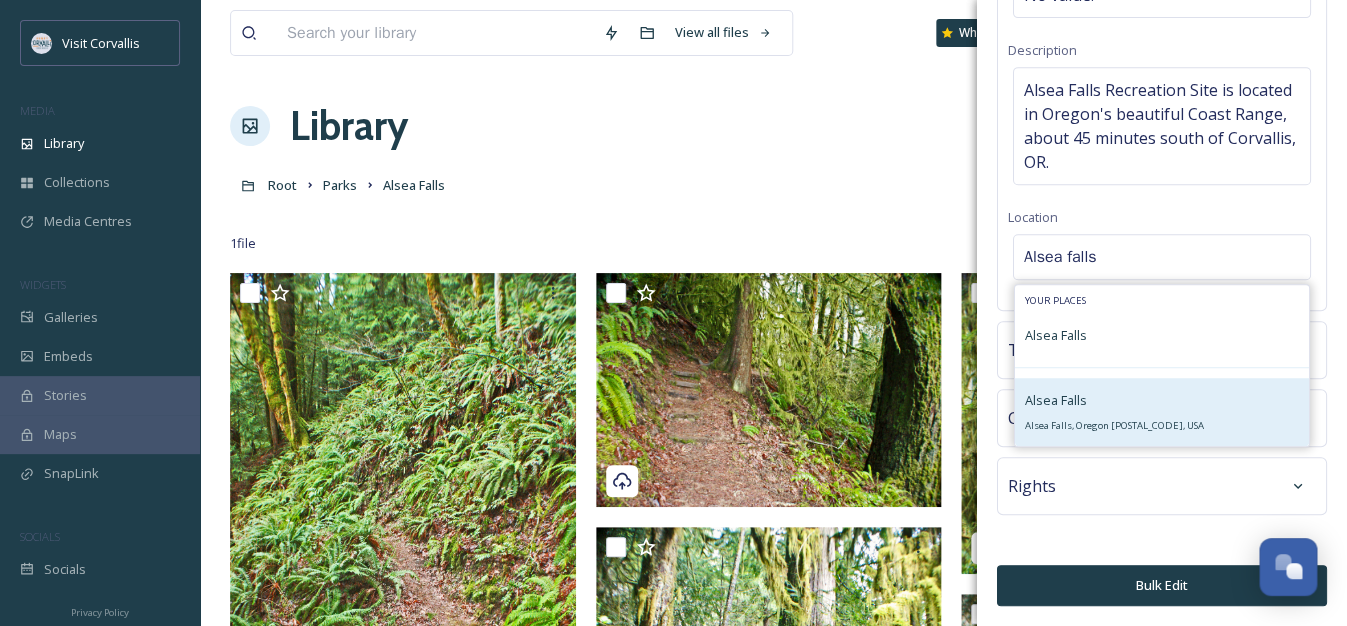 type on "Alsea falls" 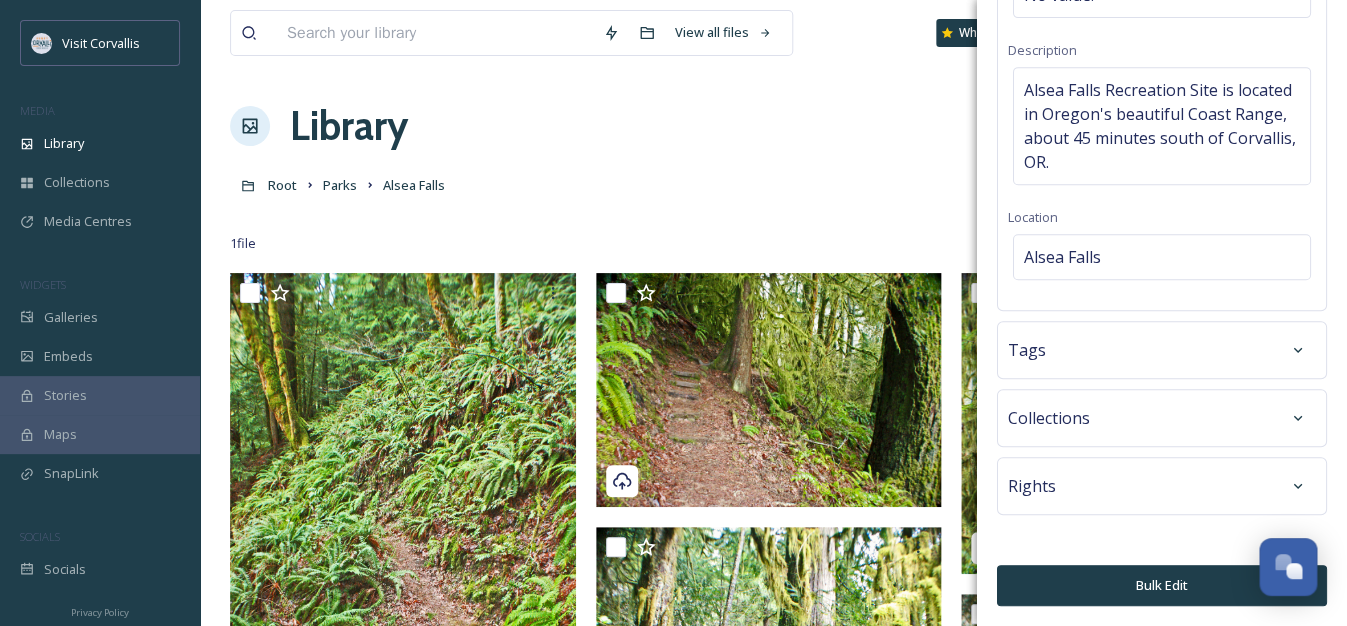 scroll, scrollTop: 1, scrollLeft: 0, axis: vertical 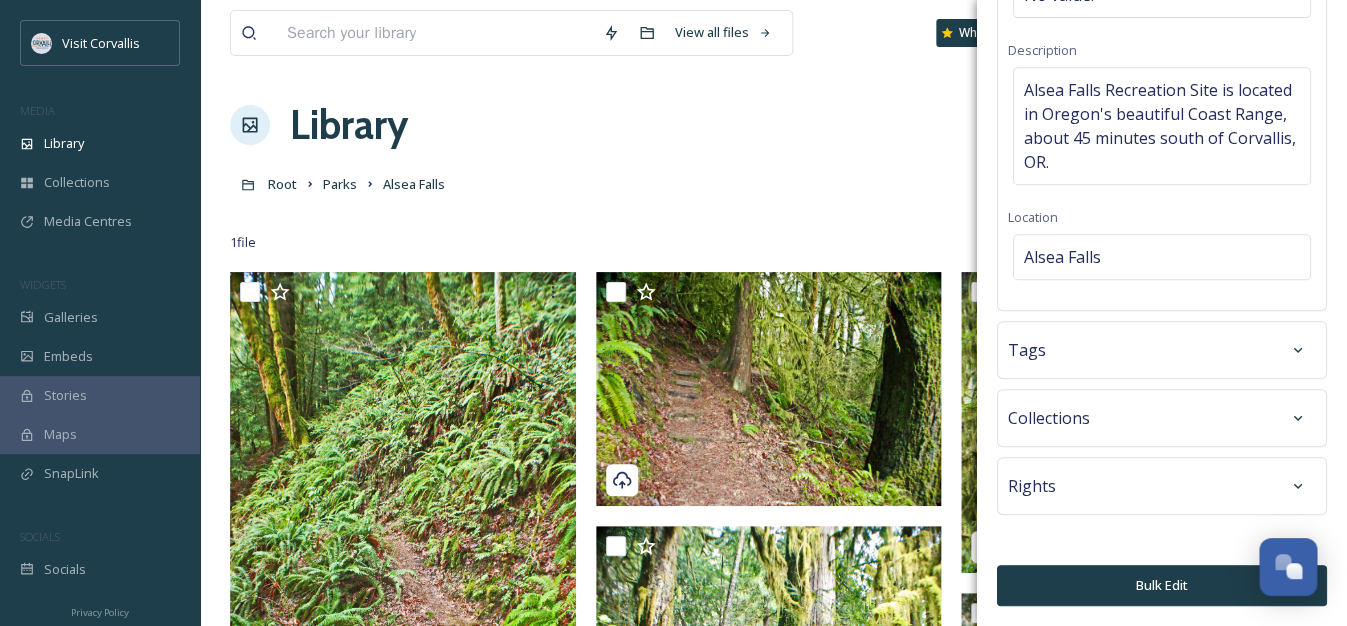 click on "Tags" at bounding box center (1162, 350) 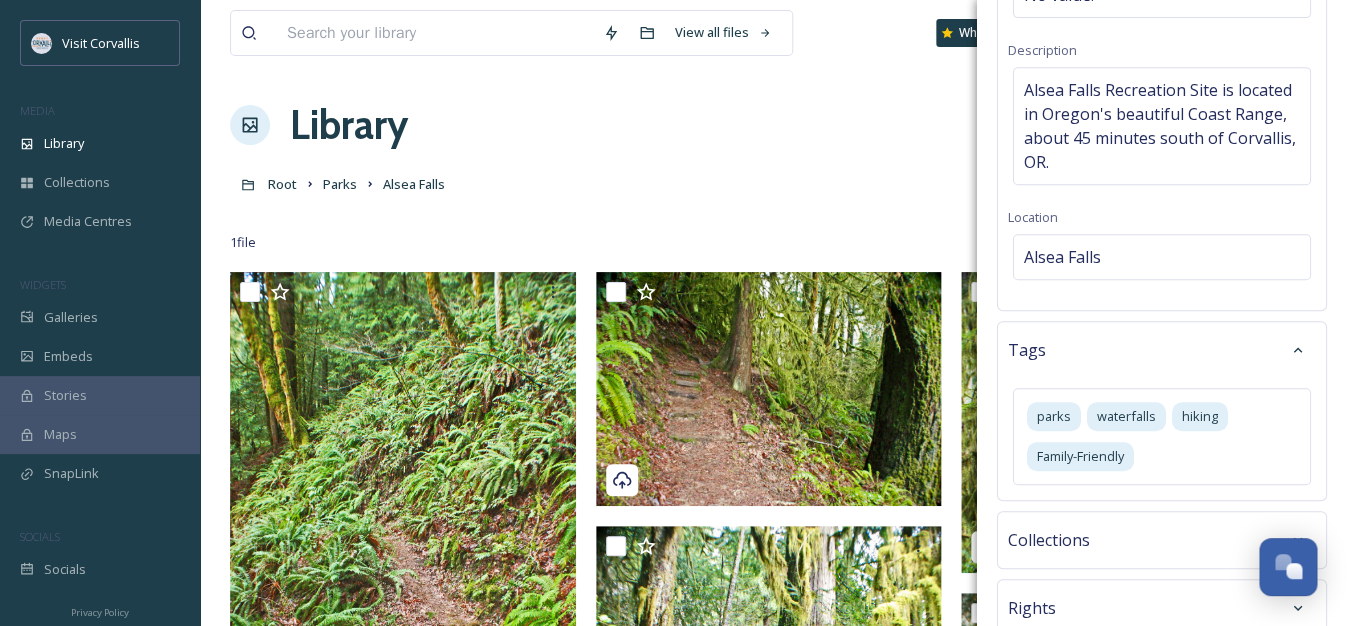 scroll, scrollTop: 422, scrollLeft: 0, axis: vertical 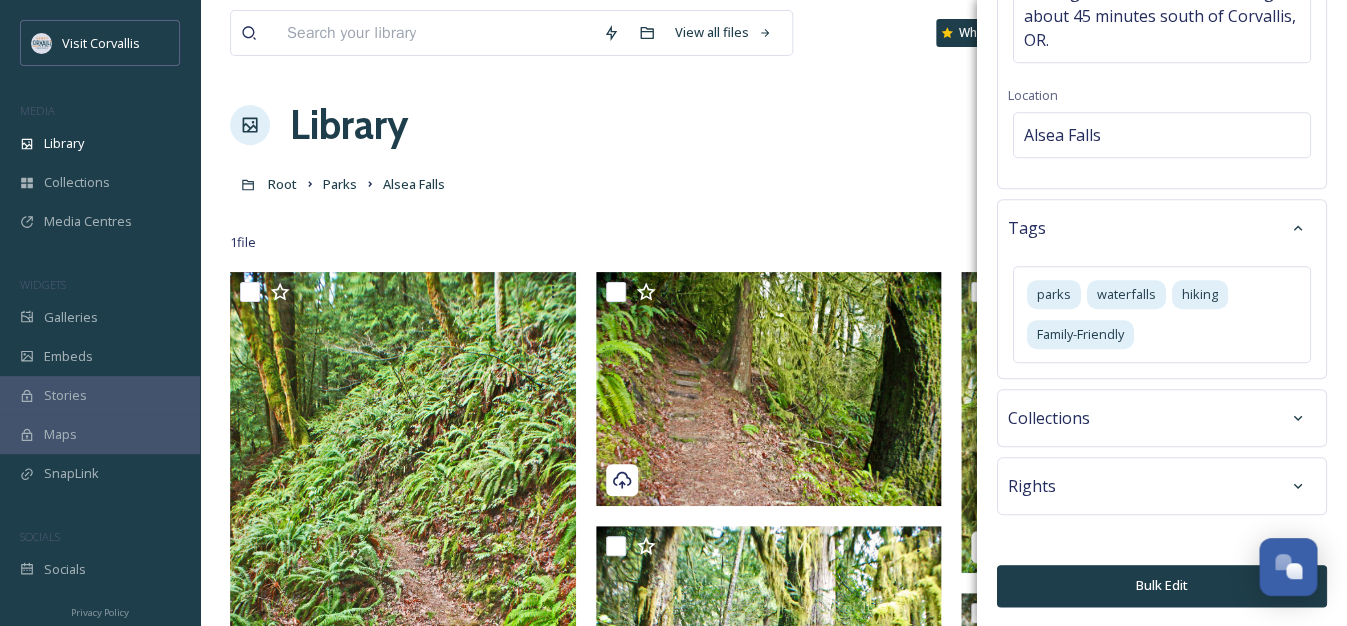 click on "Bulk Edit" at bounding box center (1162, 585) 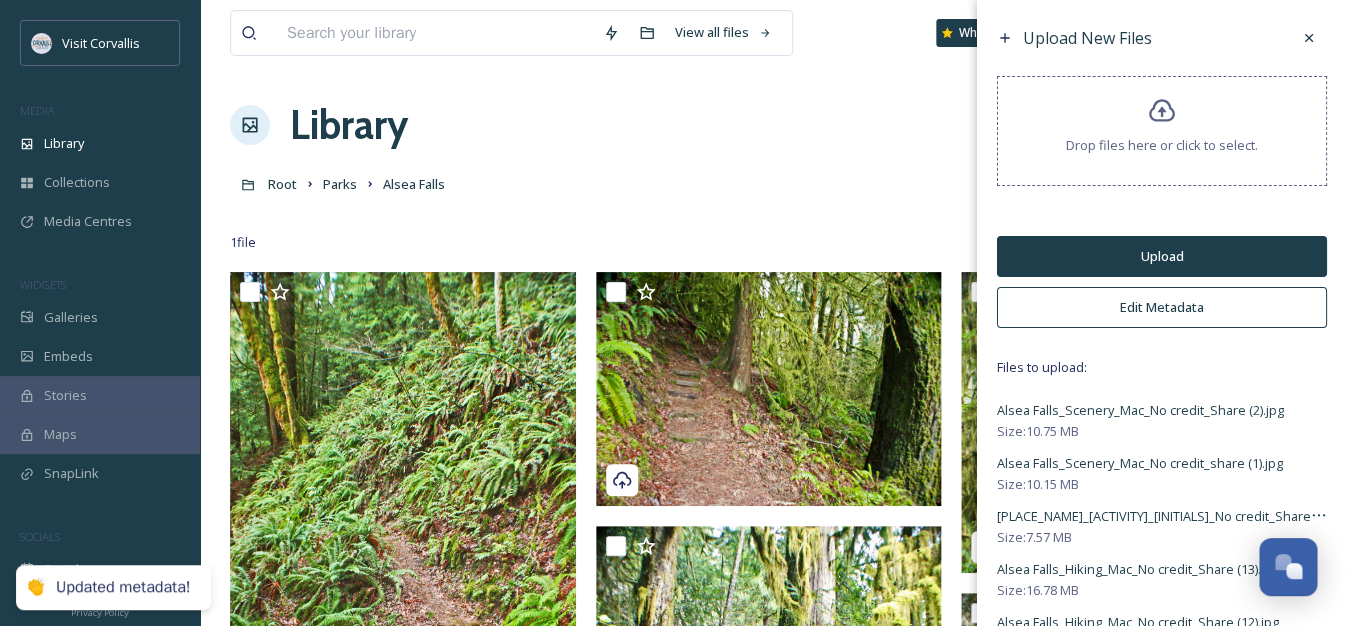 click on "Upload" at bounding box center (1162, 256) 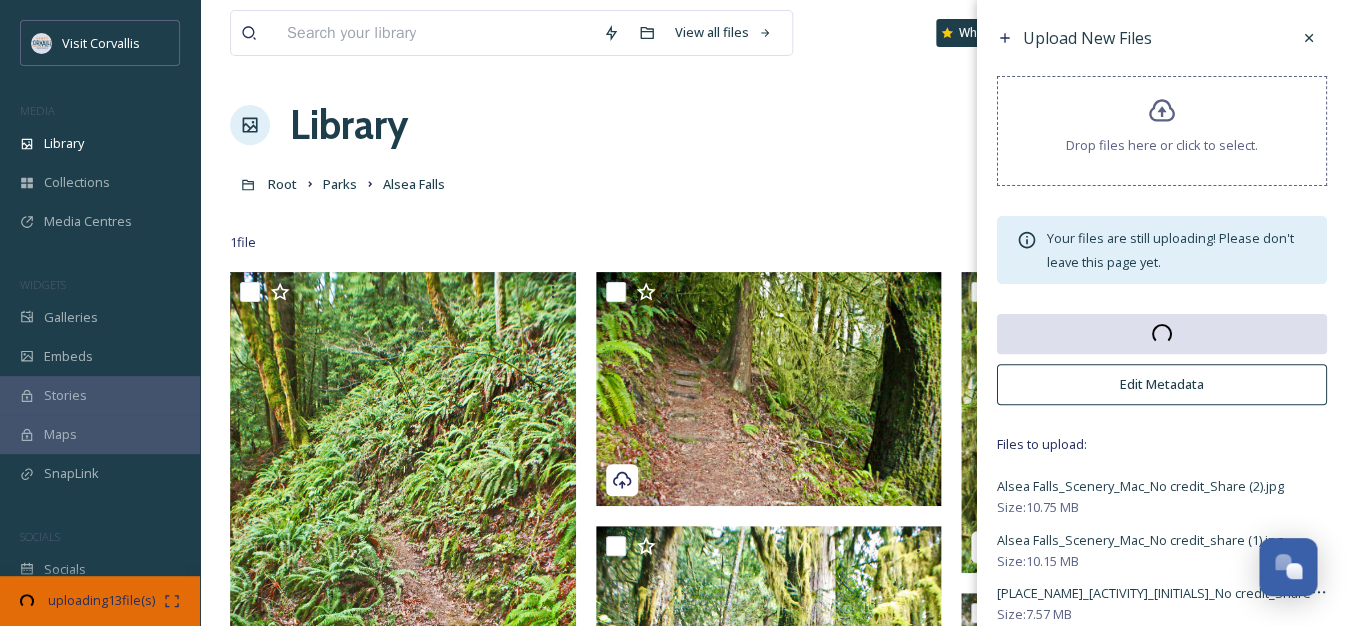 scroll, scrollTop: 10, scrollLeft: 0, axis: vertical 